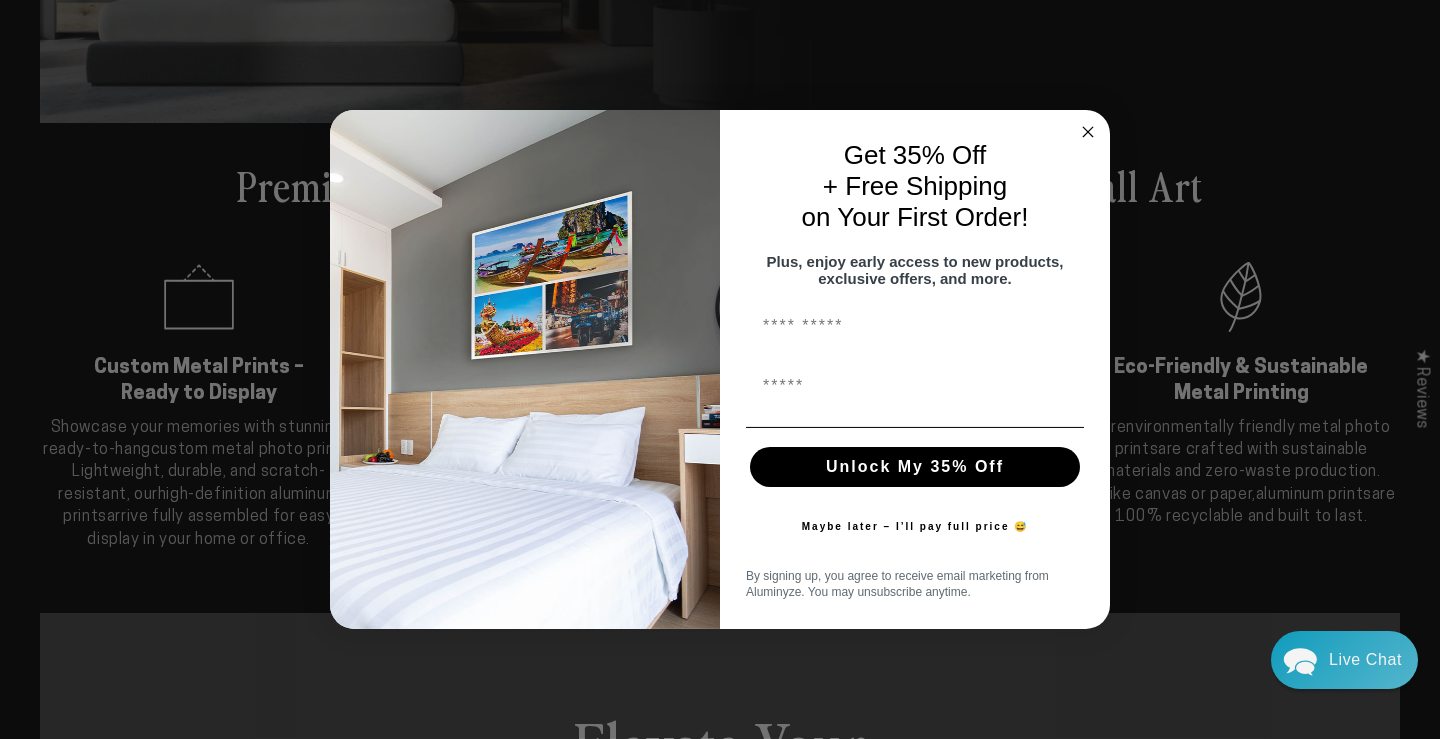 scroll, scrollTop: 624, scrollLeft: 0, axis: vertical 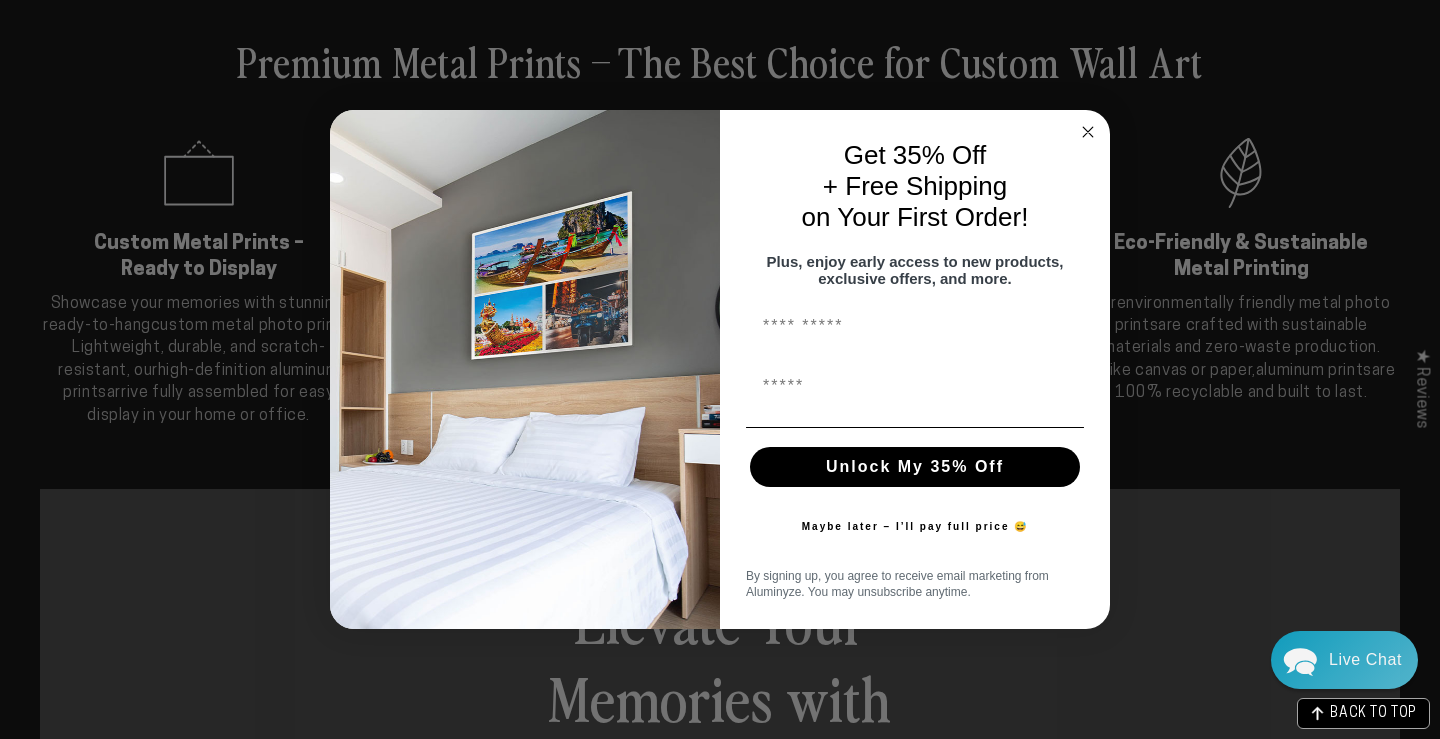 click 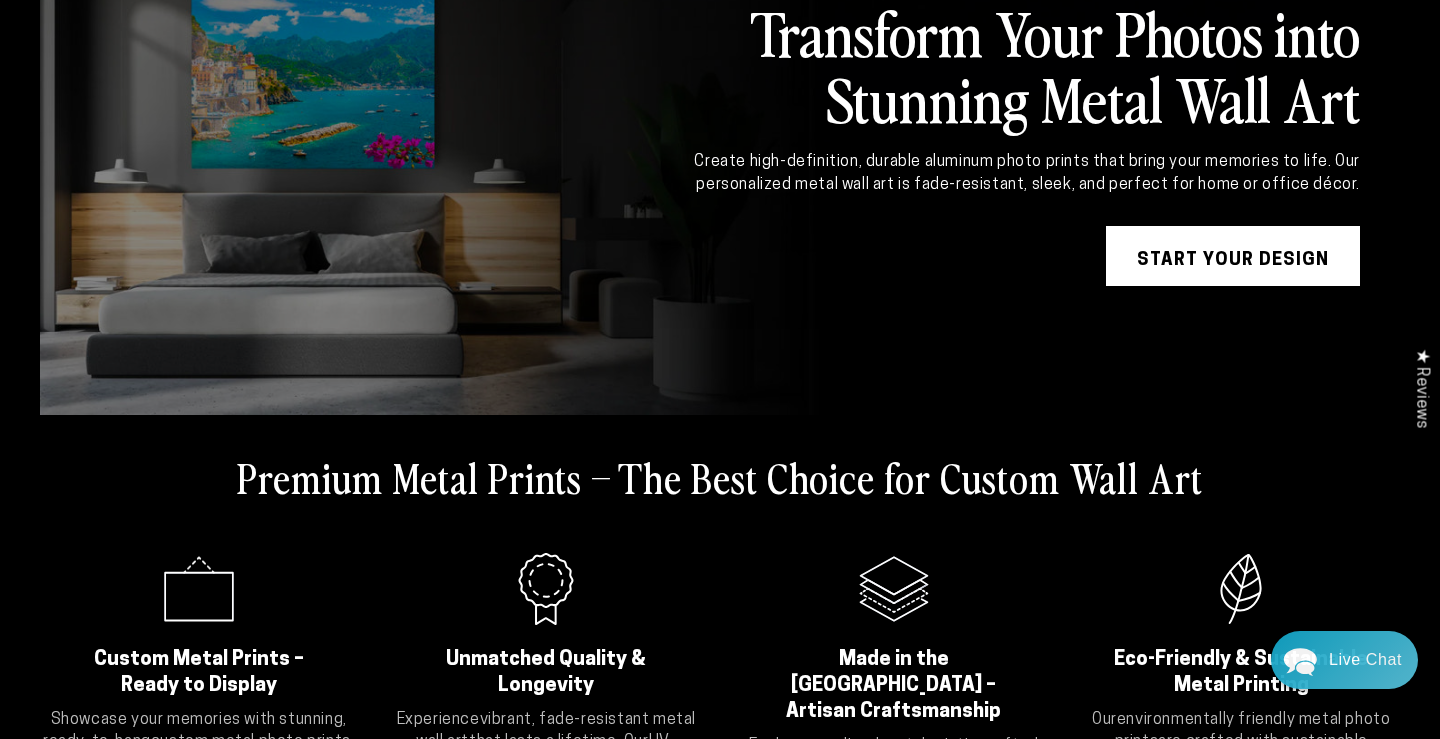 scroll, scrollTop: 0, scrollLeft: 0, axis: both 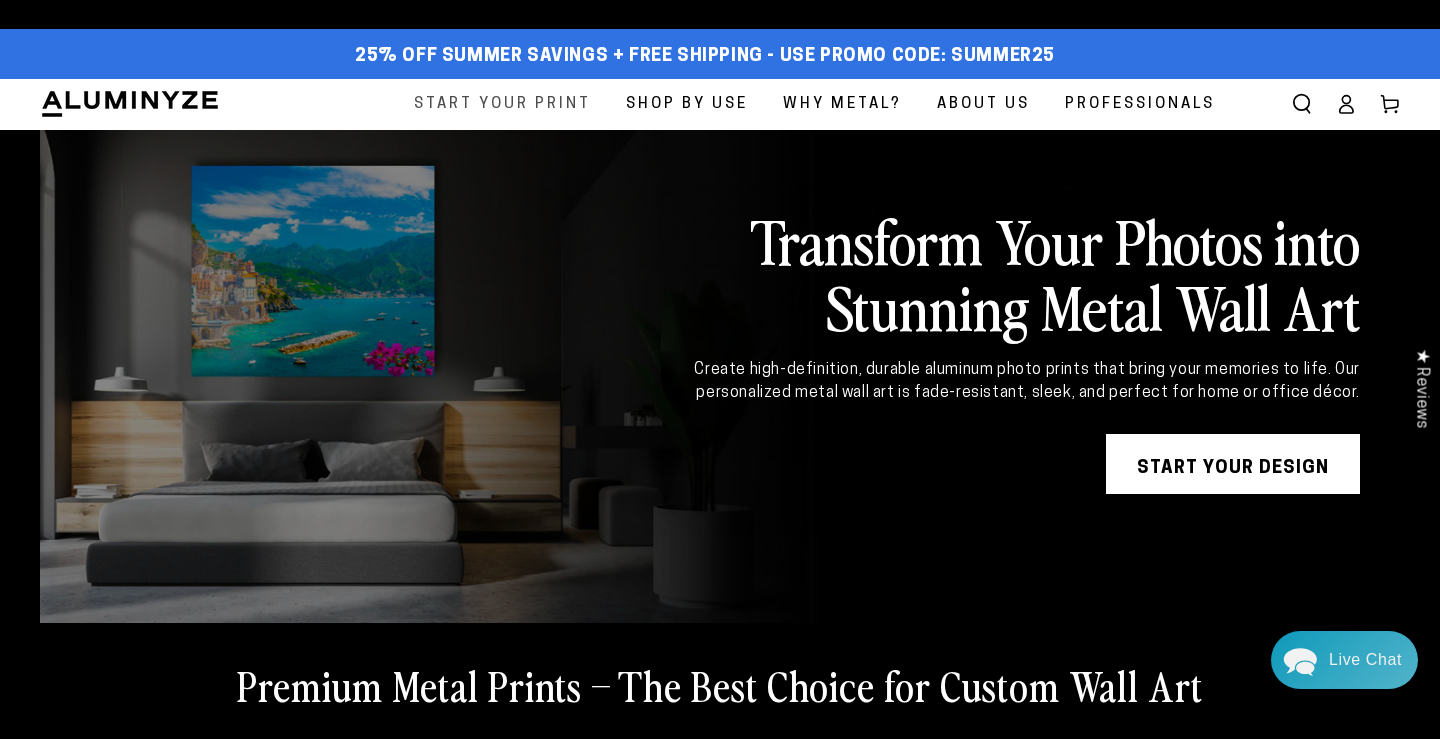 click on "Start Your Print" at bounding box center (502, 104) 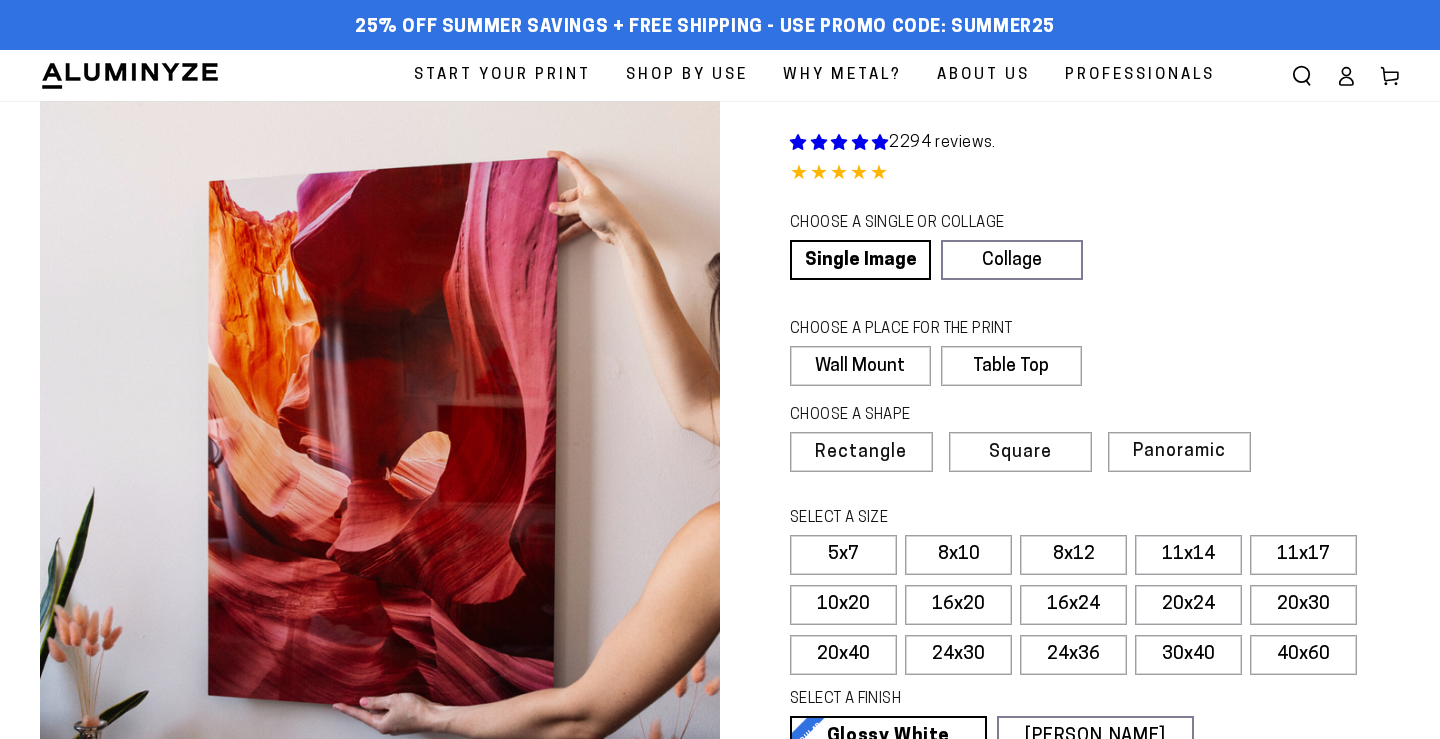 scroll, scrollTop: 0, scrollLeft: 0, axis: both 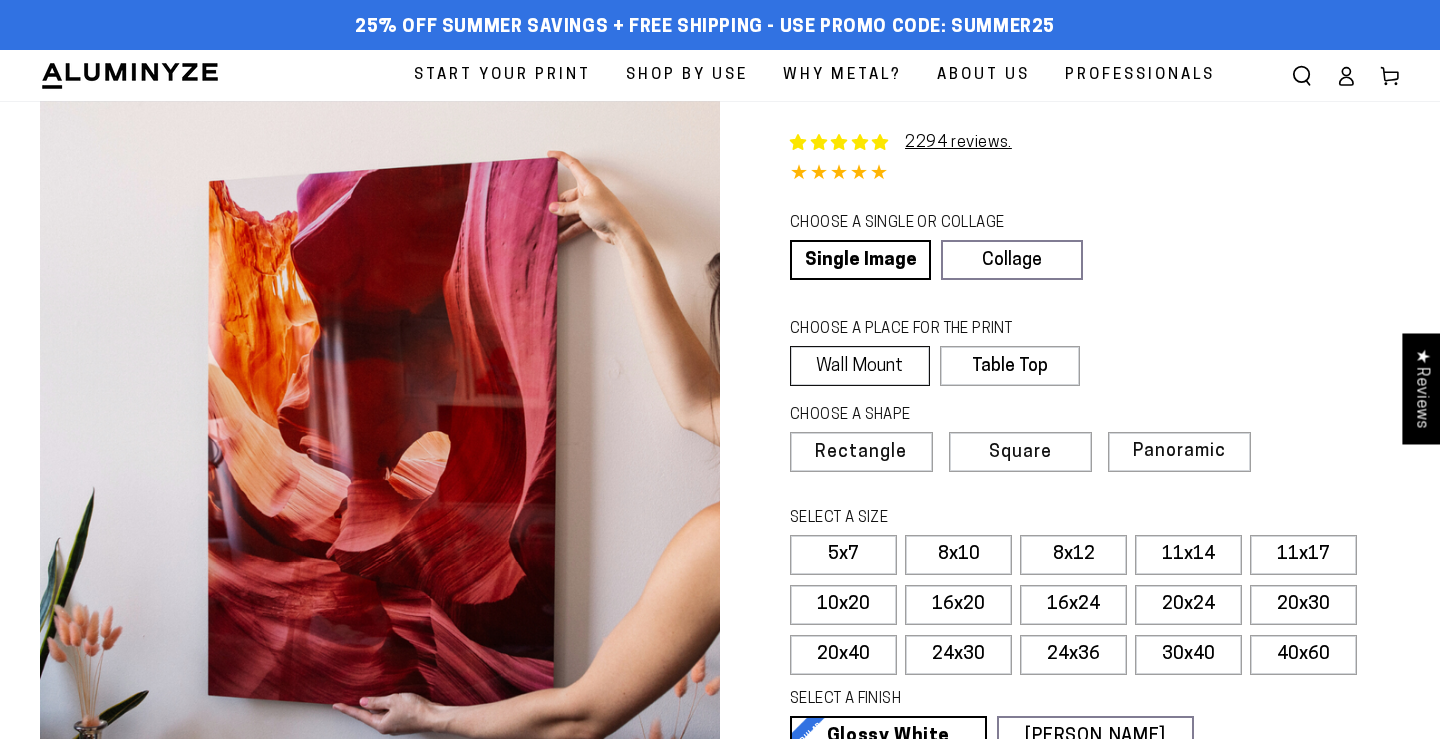 select on "**********" 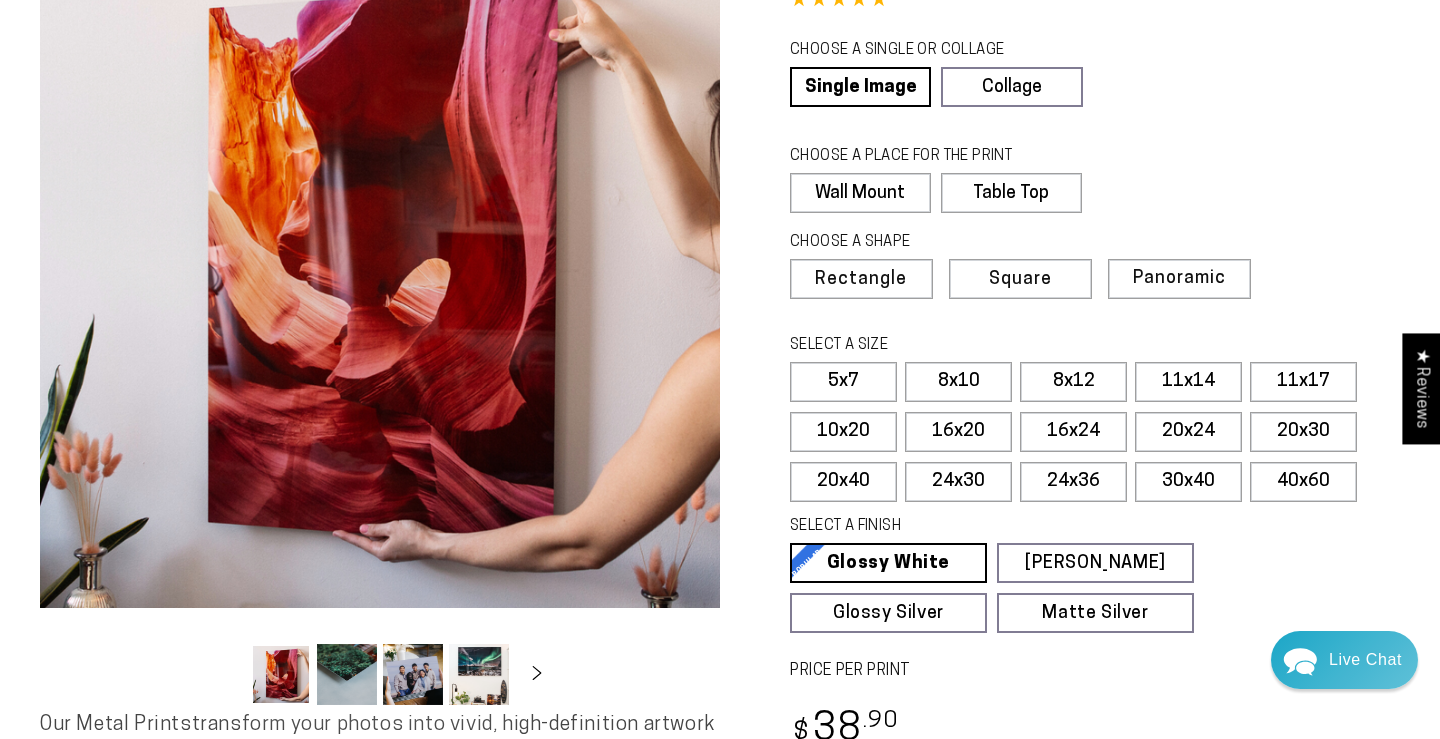 scroll, scrollTop: 208, scrollLeft: 0, axis: vertical 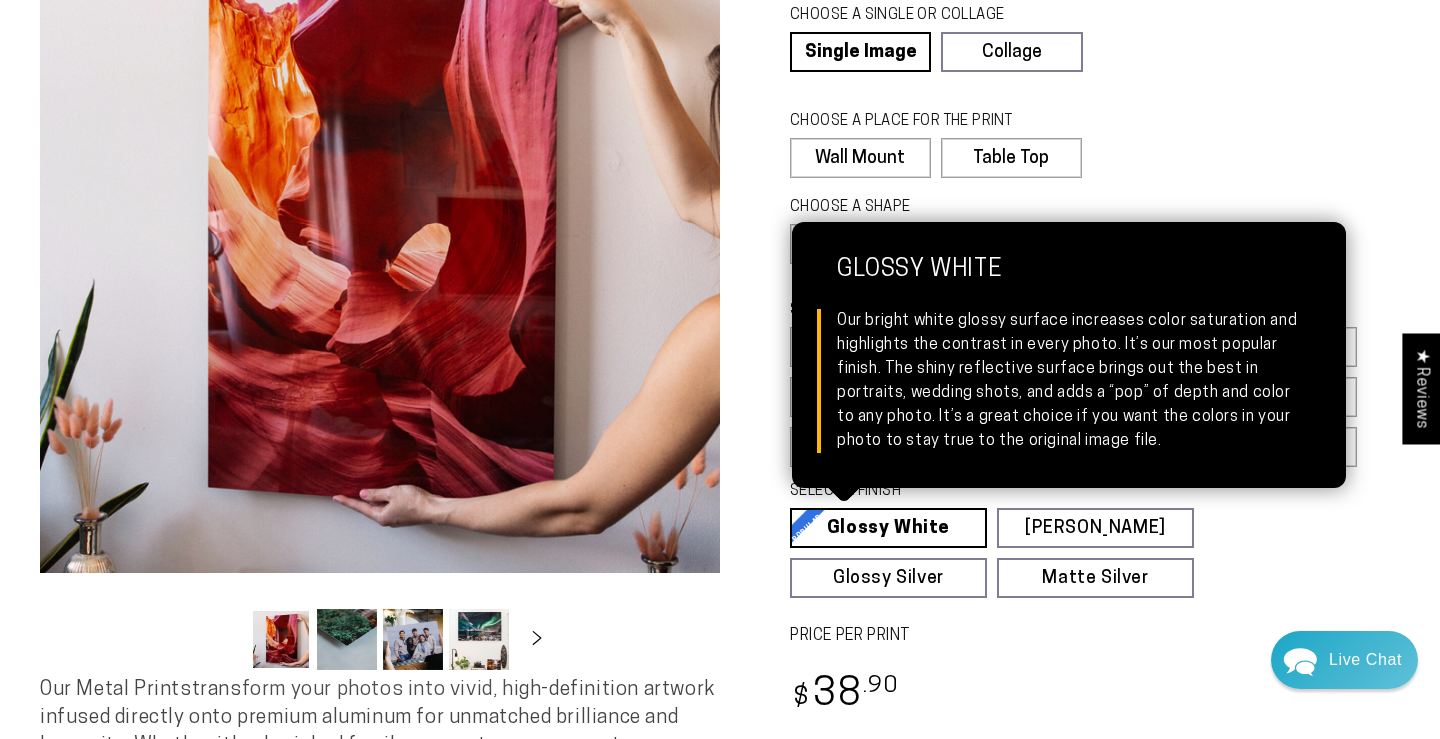 click on "Glossy White
Glossy White
Our bright white glossy surface increases color saturation and highlights the contrast in every photo. It’s our most popular finish. The shiny reflective surface brings out the best in portraits, wedding shots, and adds a “pop” of depth and color to any photo. It’s a great choice if you want the colors in your photo to stay true to the original image file." at bounding box center (888, 528) 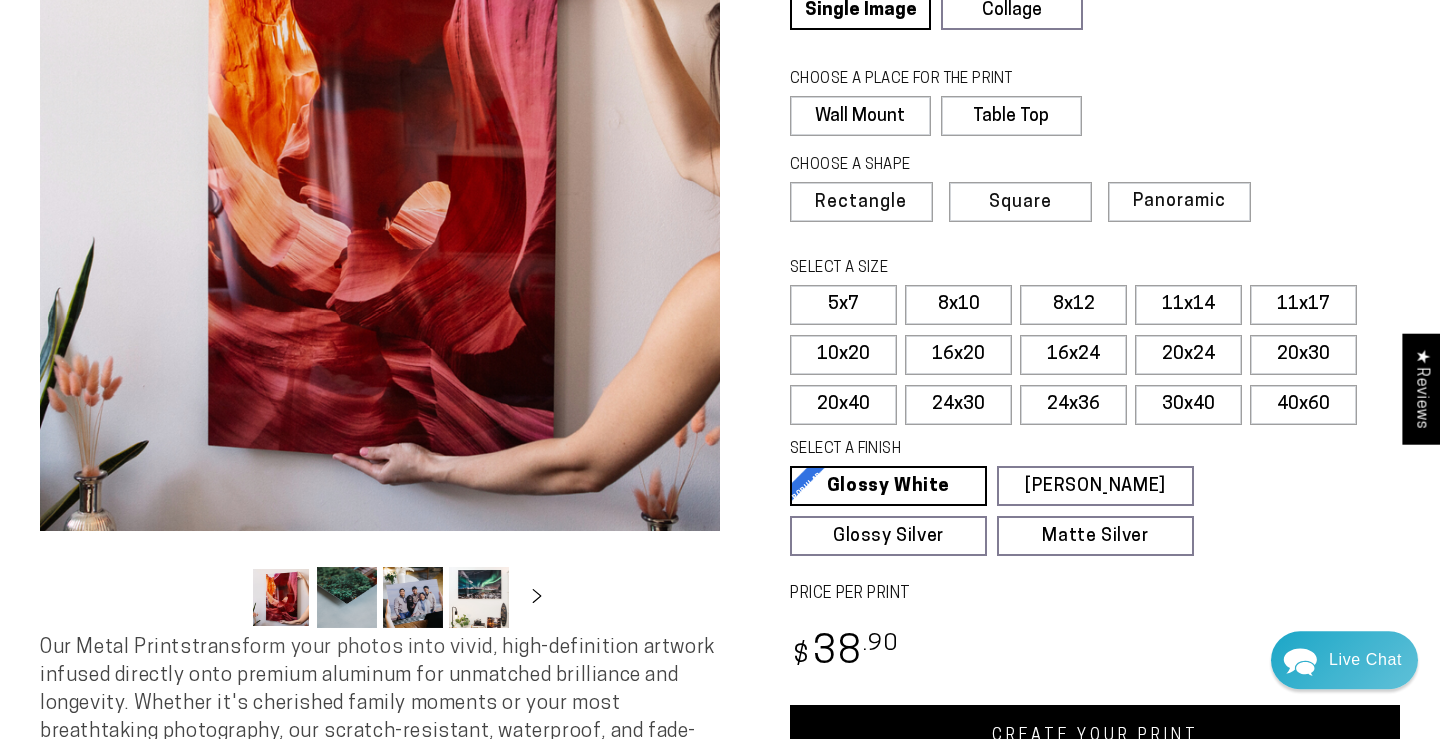 scroll, scrollTop: 208, scrollLeft: 0, axis: vertical 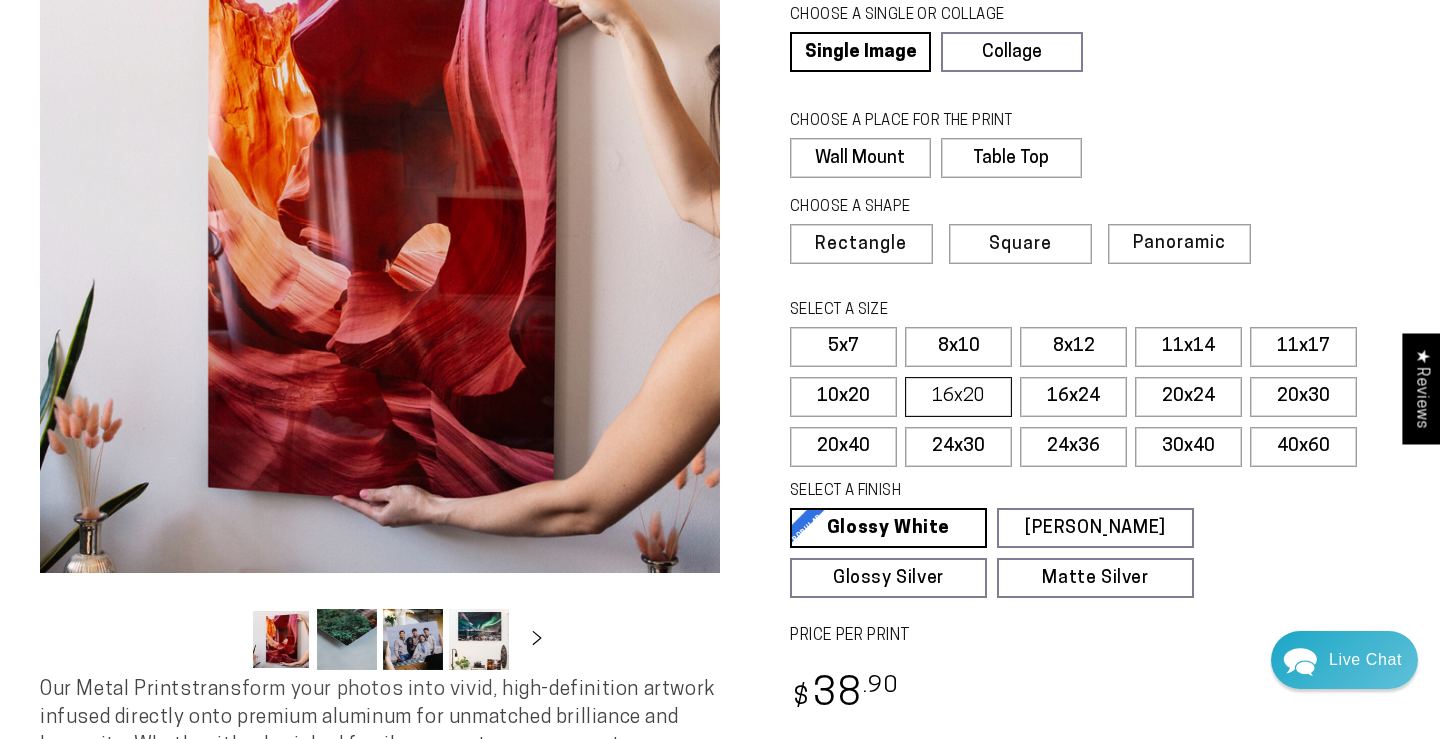 click on "16x20" at bounding box center [958, 397] 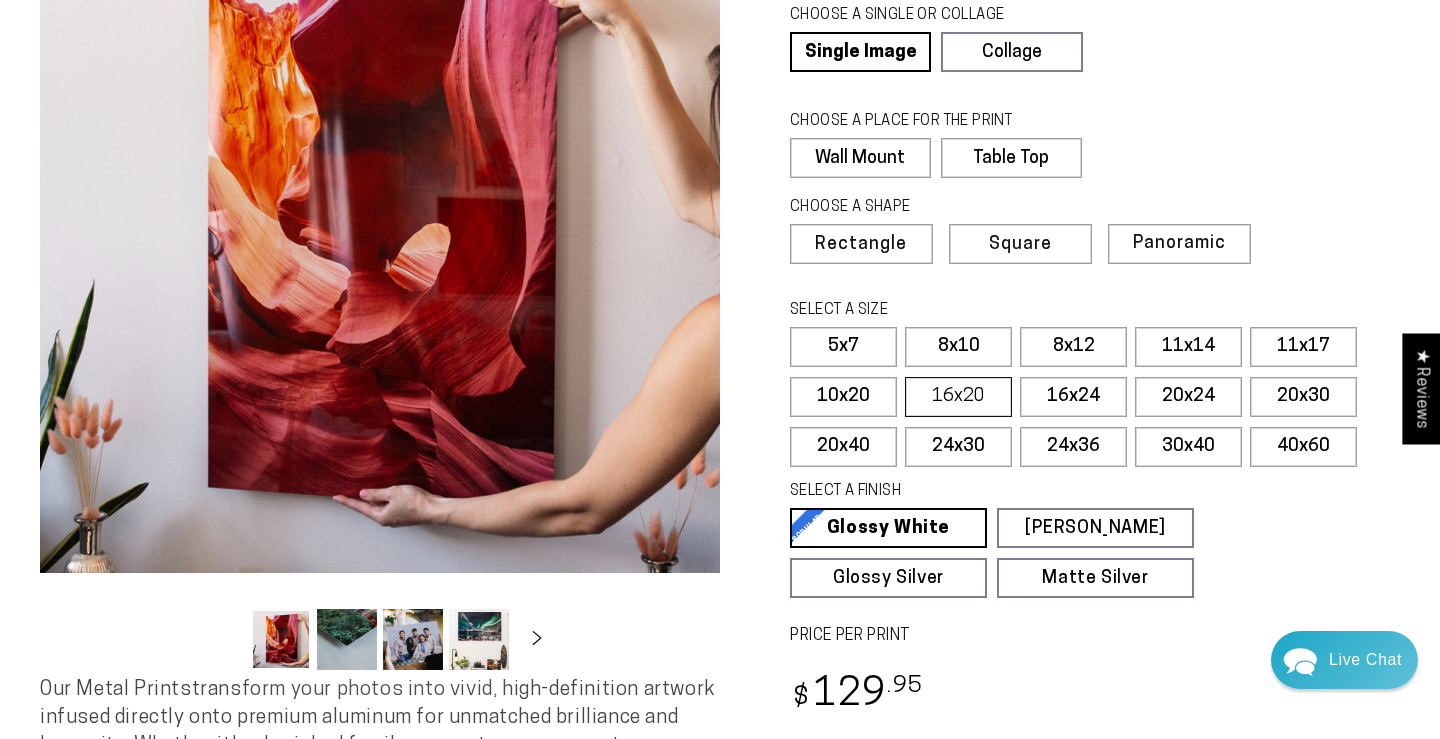 click on "16x20" at bounding box center (958, 397) 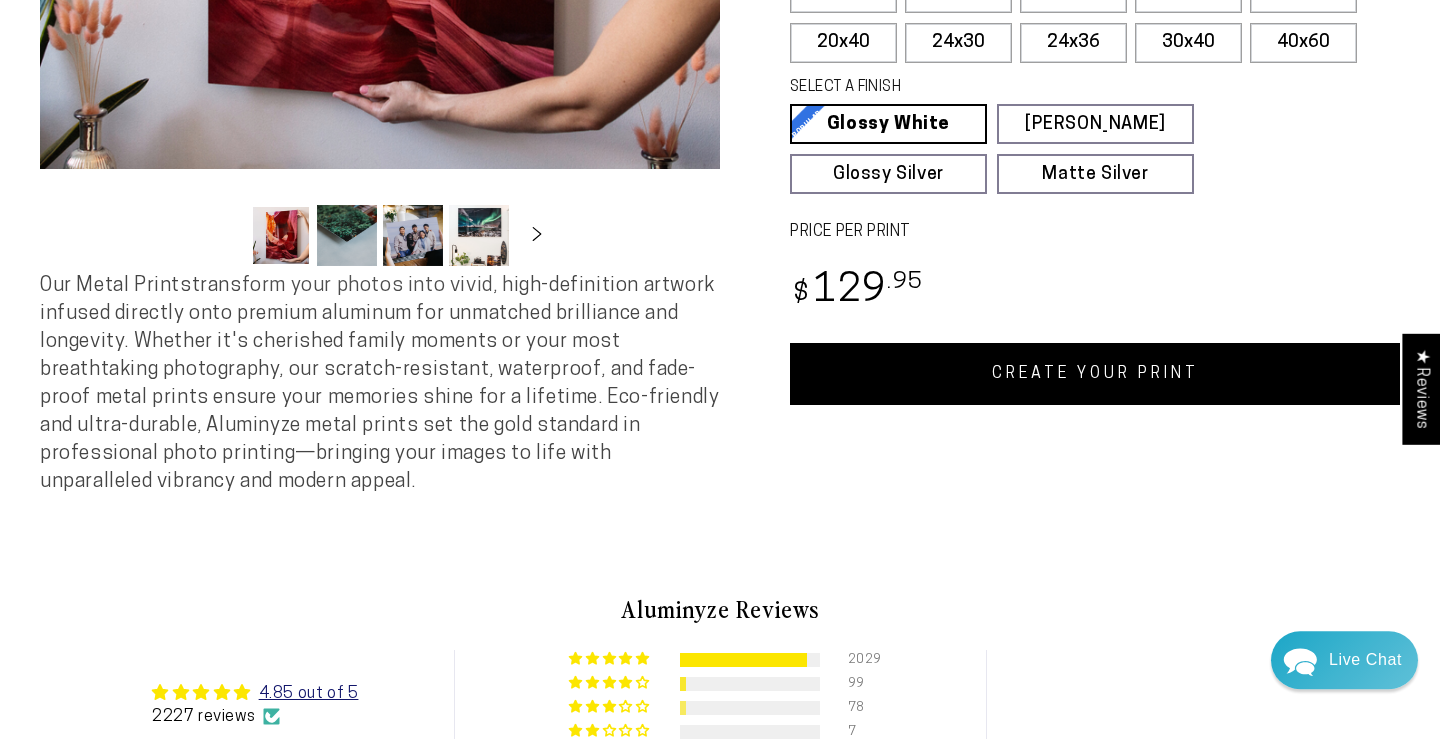 scroll, scrollTop: 624, scrollLeft: 0, axis: vertical 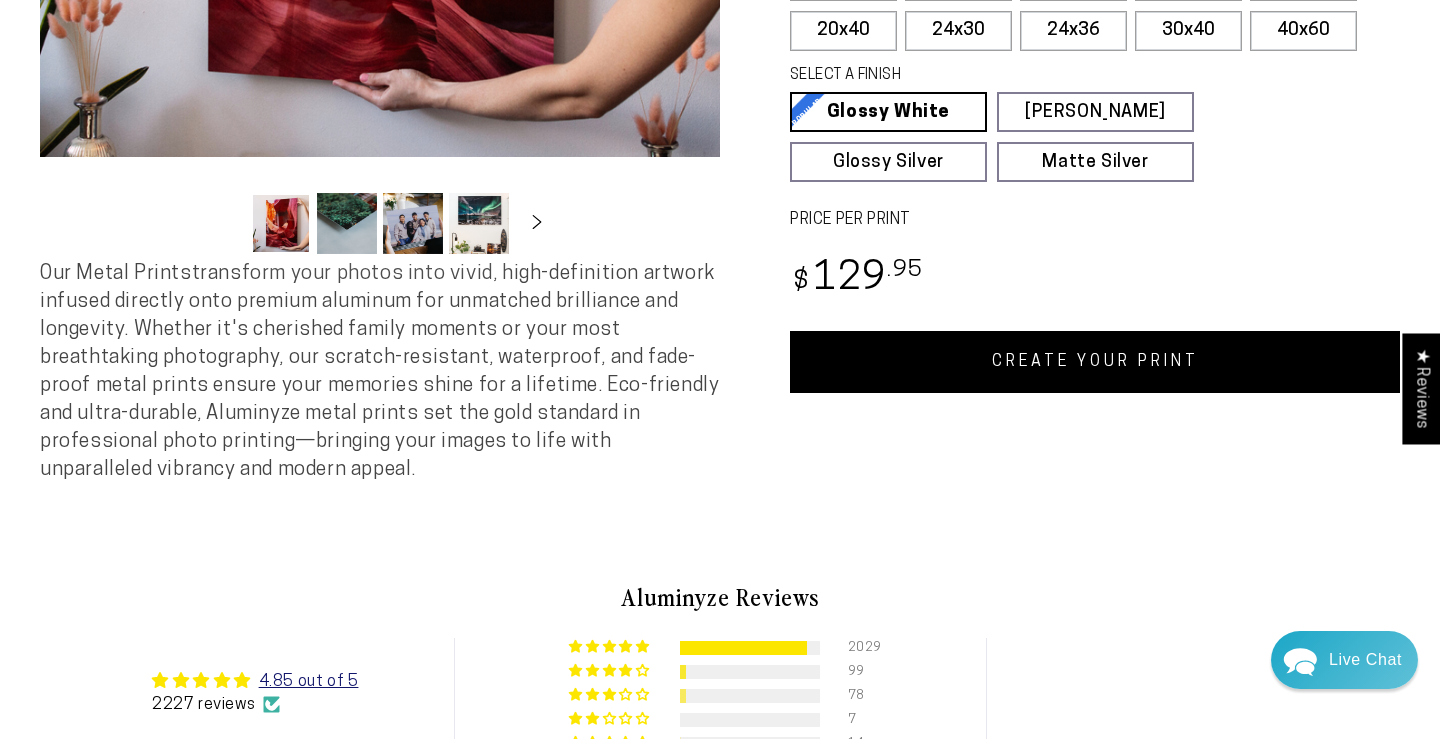 click on "CREATE YOUR PRINT" at bounding box center [1095, 362] 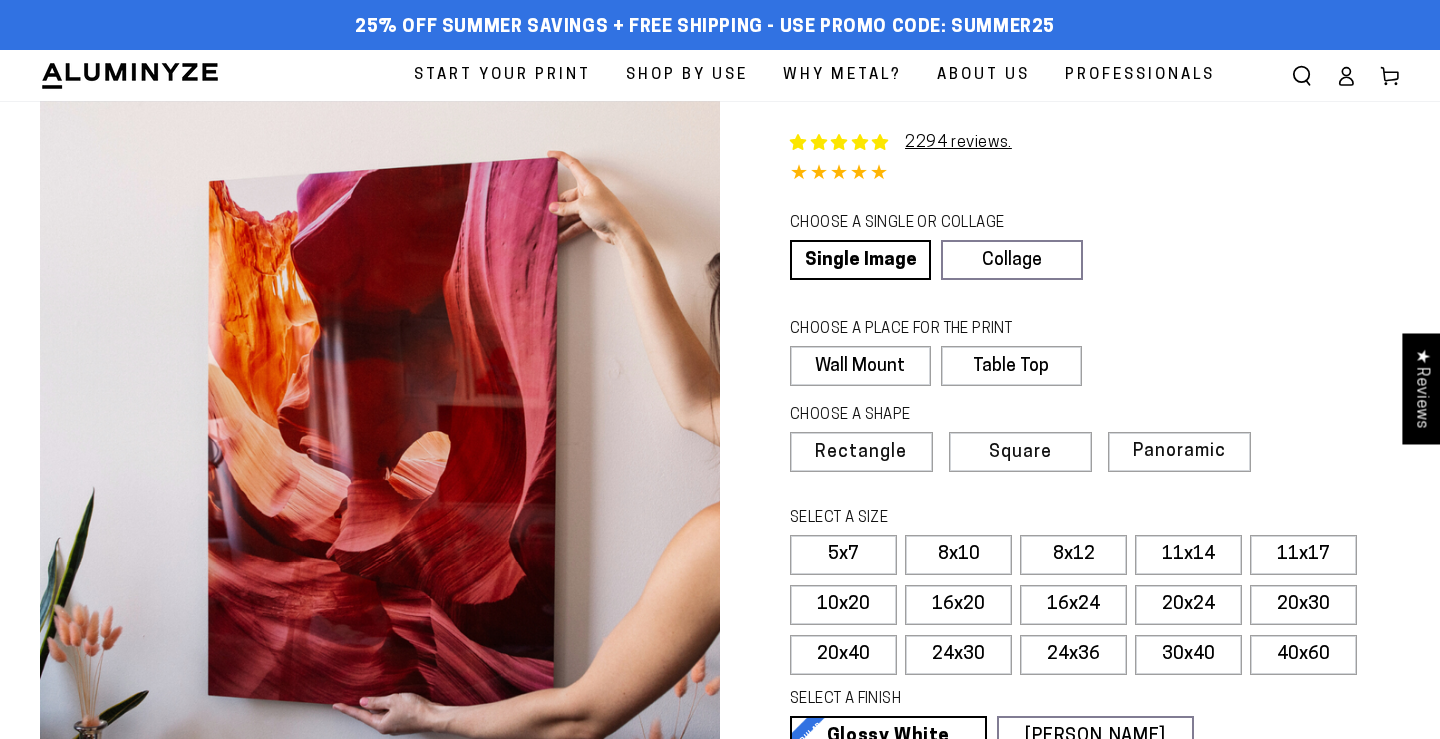 select on "**********" 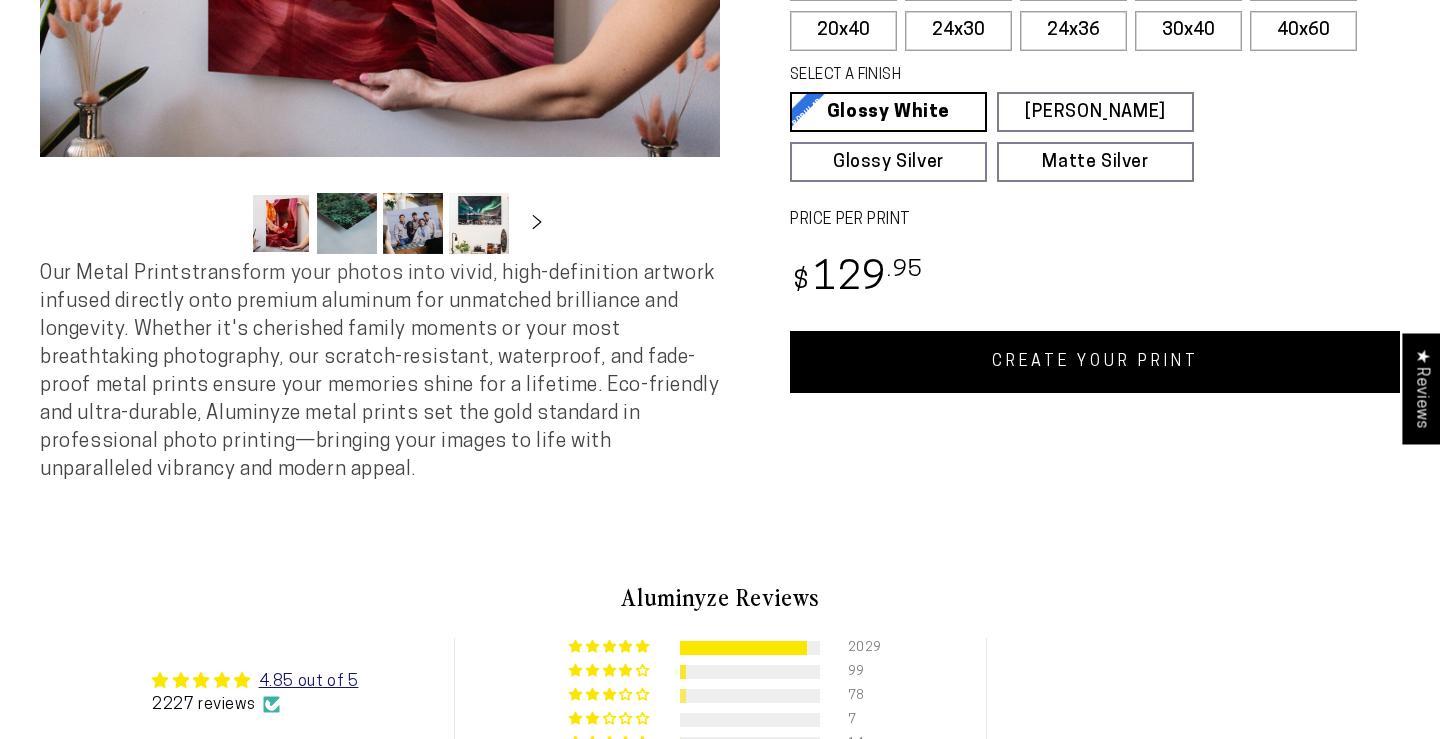 scroll, scrollTop: 624, scrollLeft: 0, axis: vertical 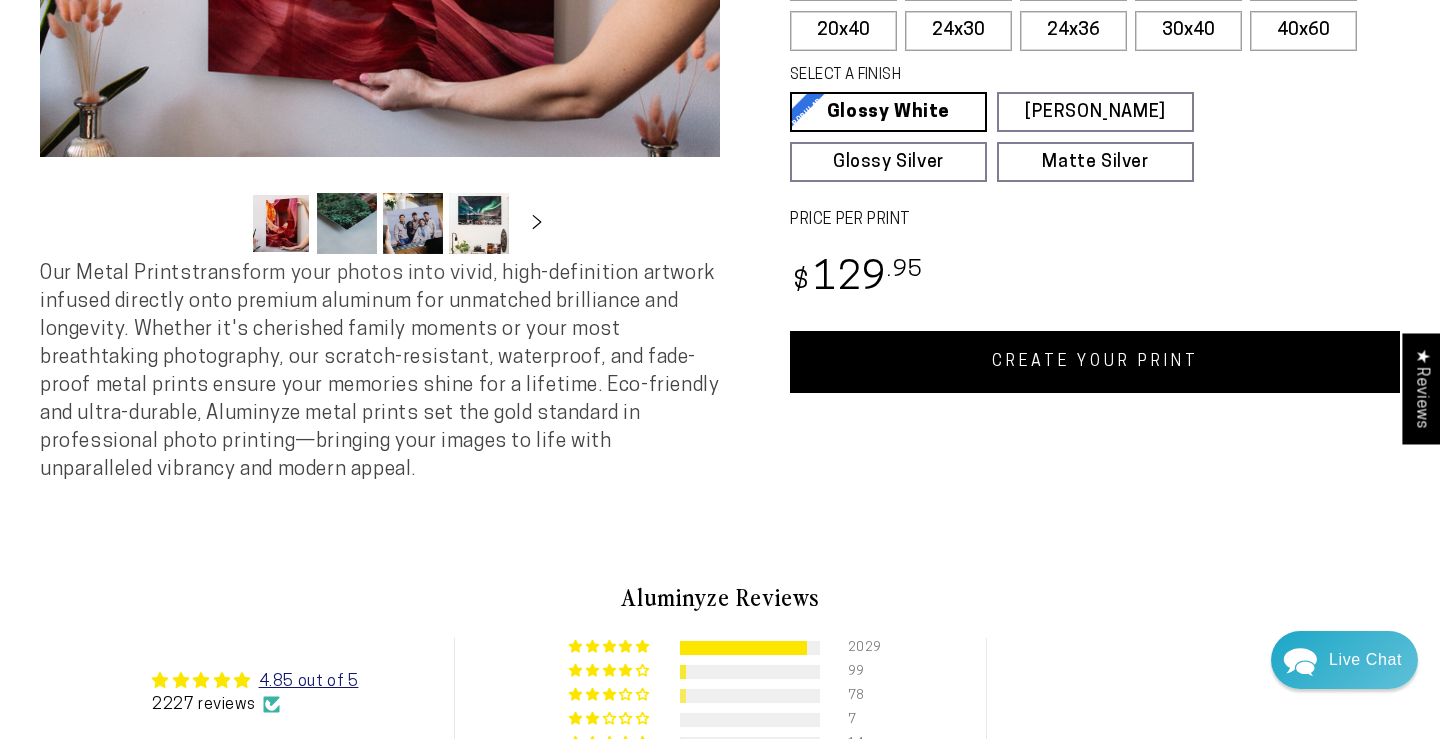 click on "CREATE YOUR PRINT" at bounding box center [1095, 362] 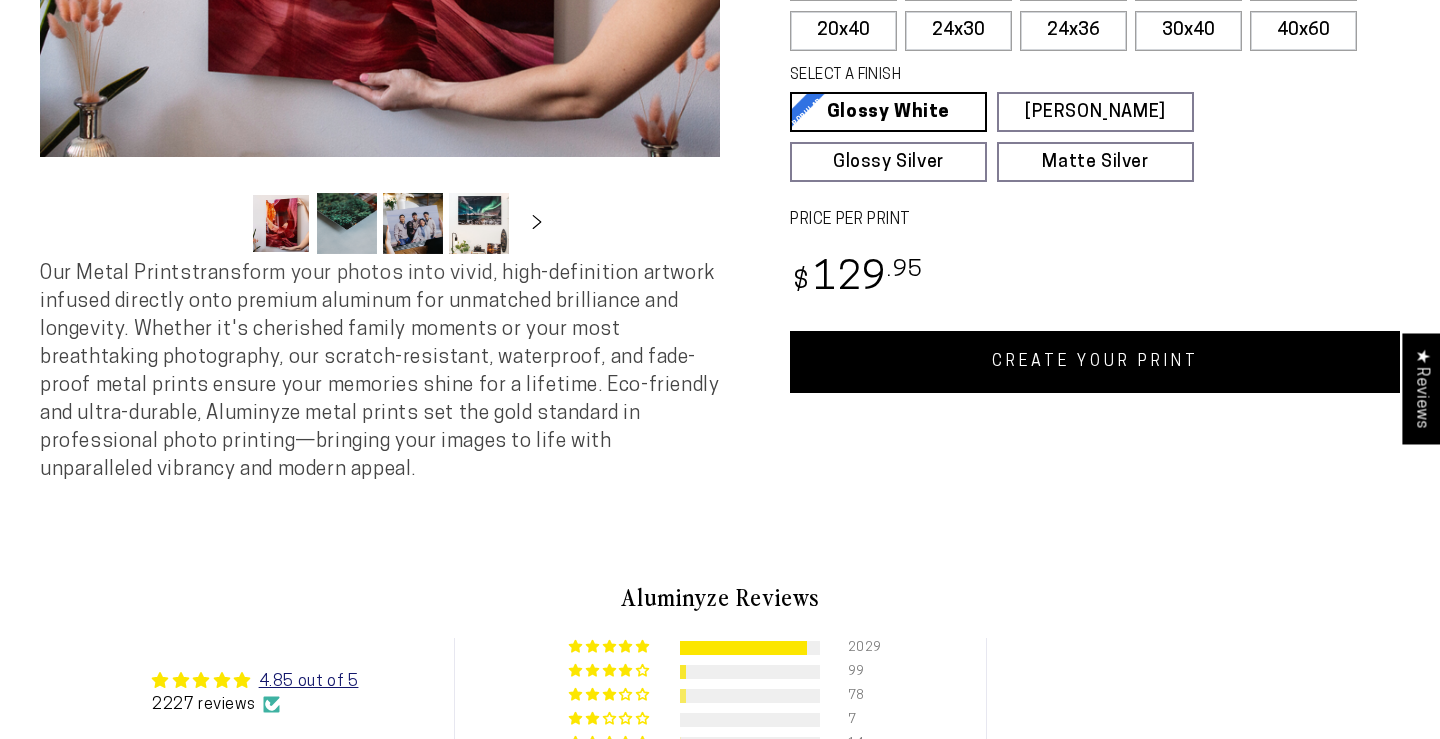 select on "**********" 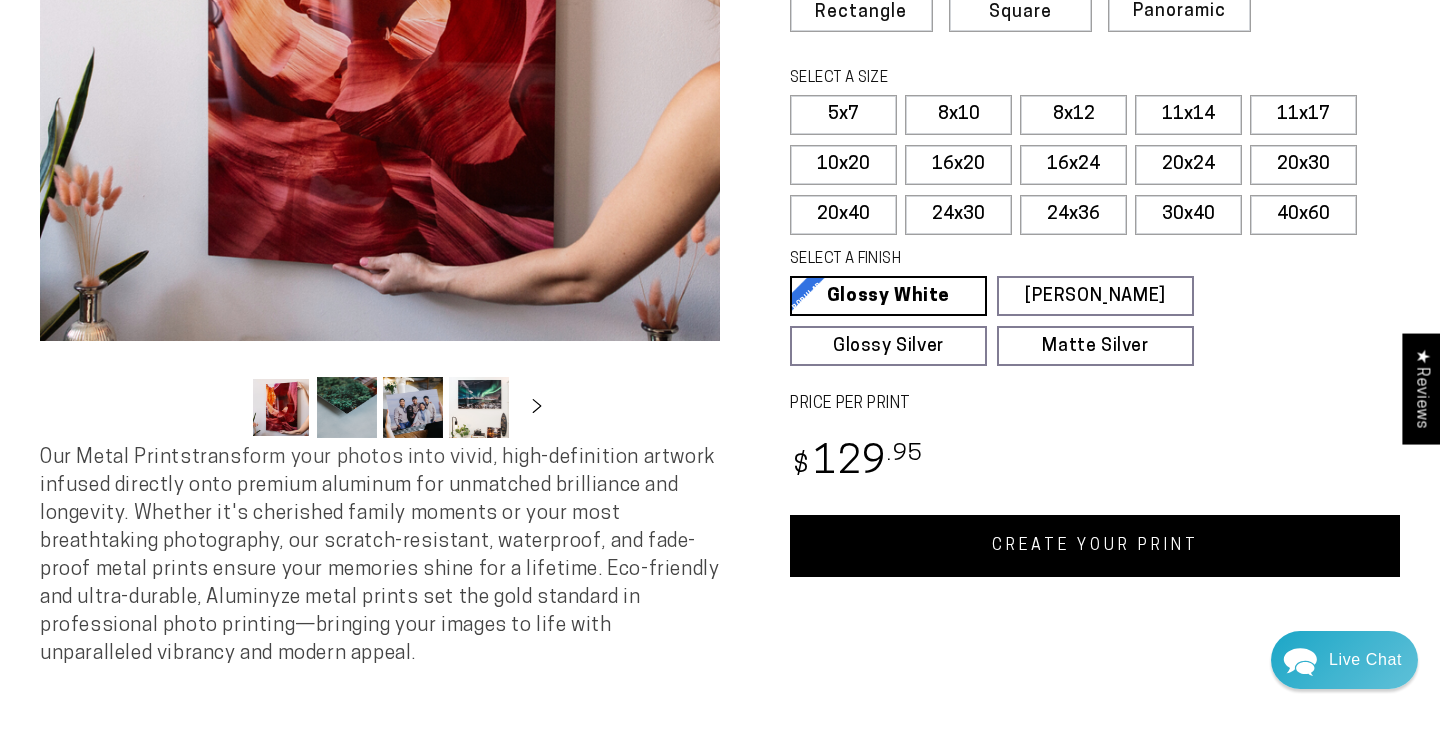 scroll, scrollTop: 312, scrollLeft: 0, axis: vertical 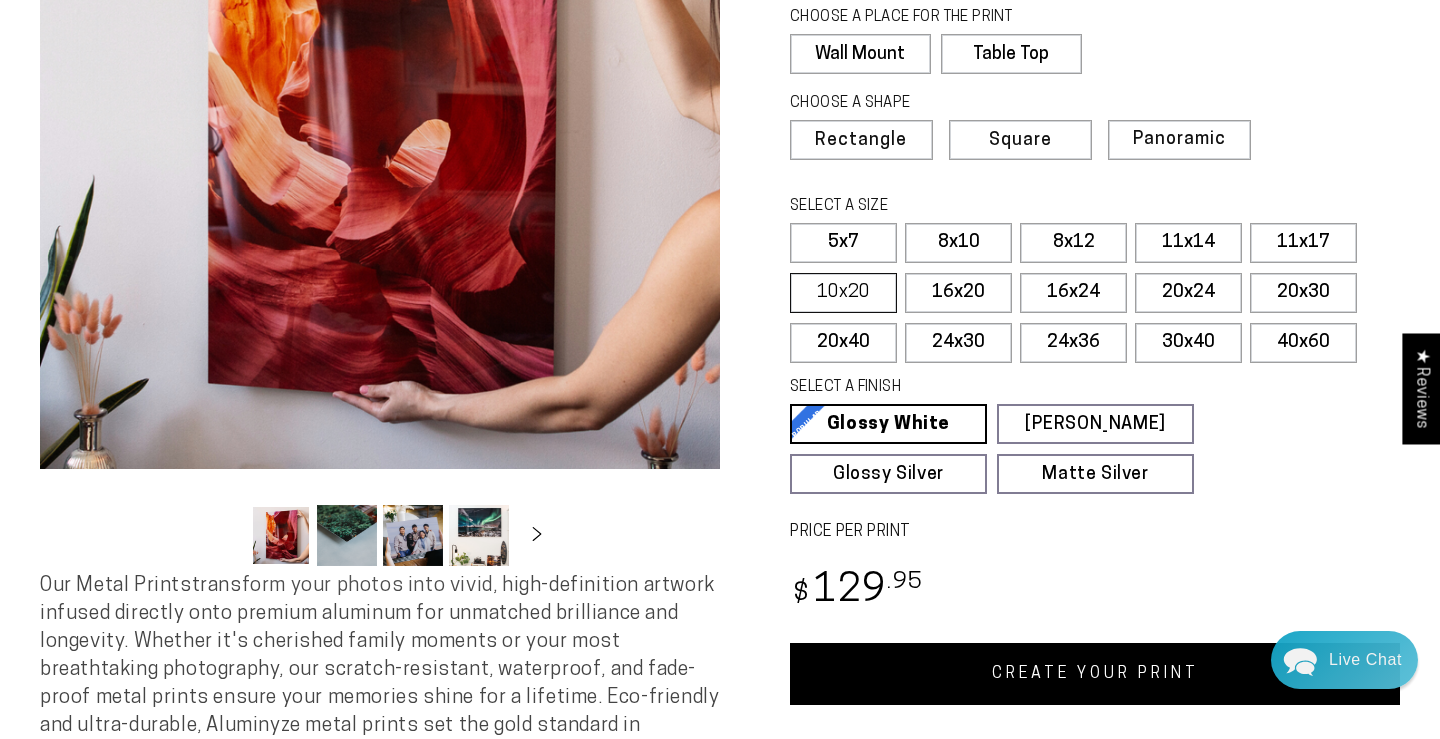 click on "10x20" at bounding box center [843, 293] 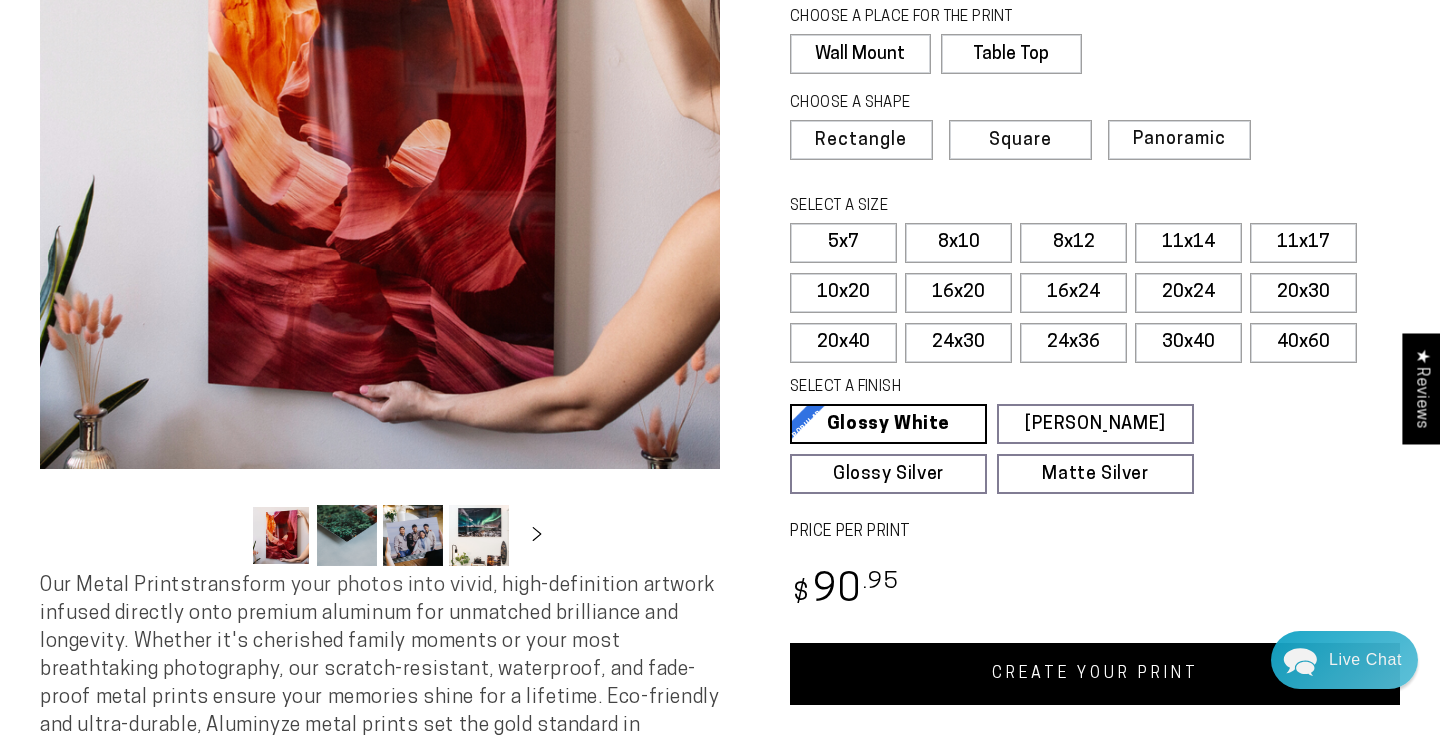 click on "CREATE YOUR PRINT" at bounding box center (1095, 674) 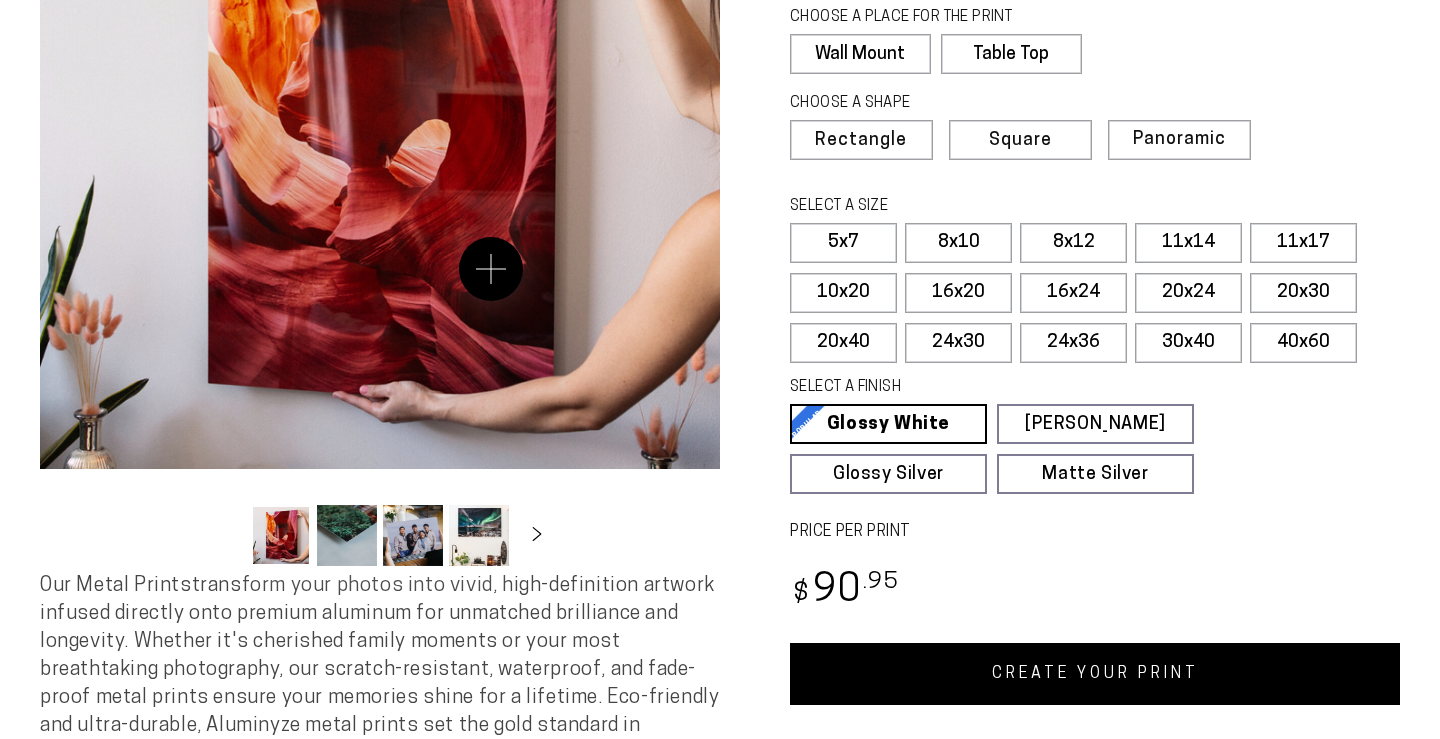select on "**********" 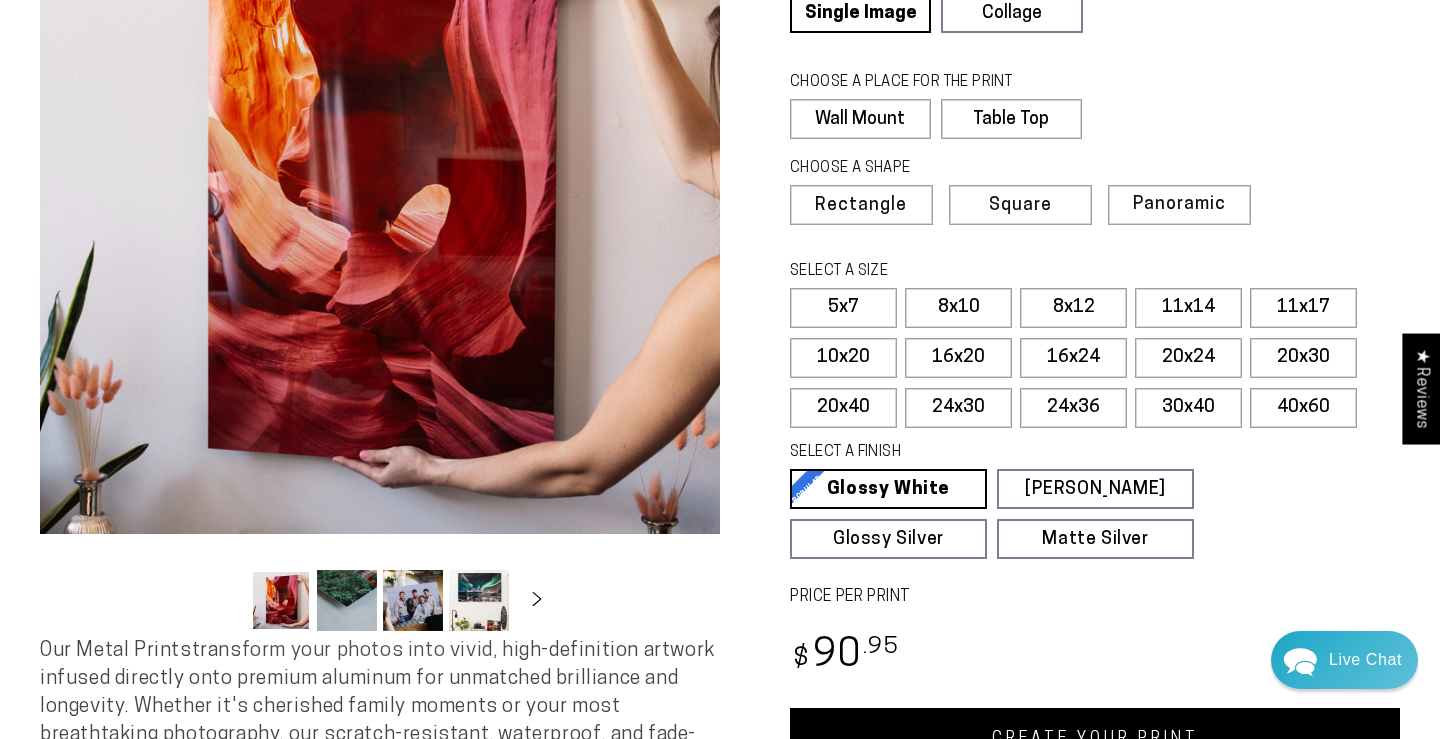 scroll, scrollTop: 208, scrollLeft: 0, axis: vertical 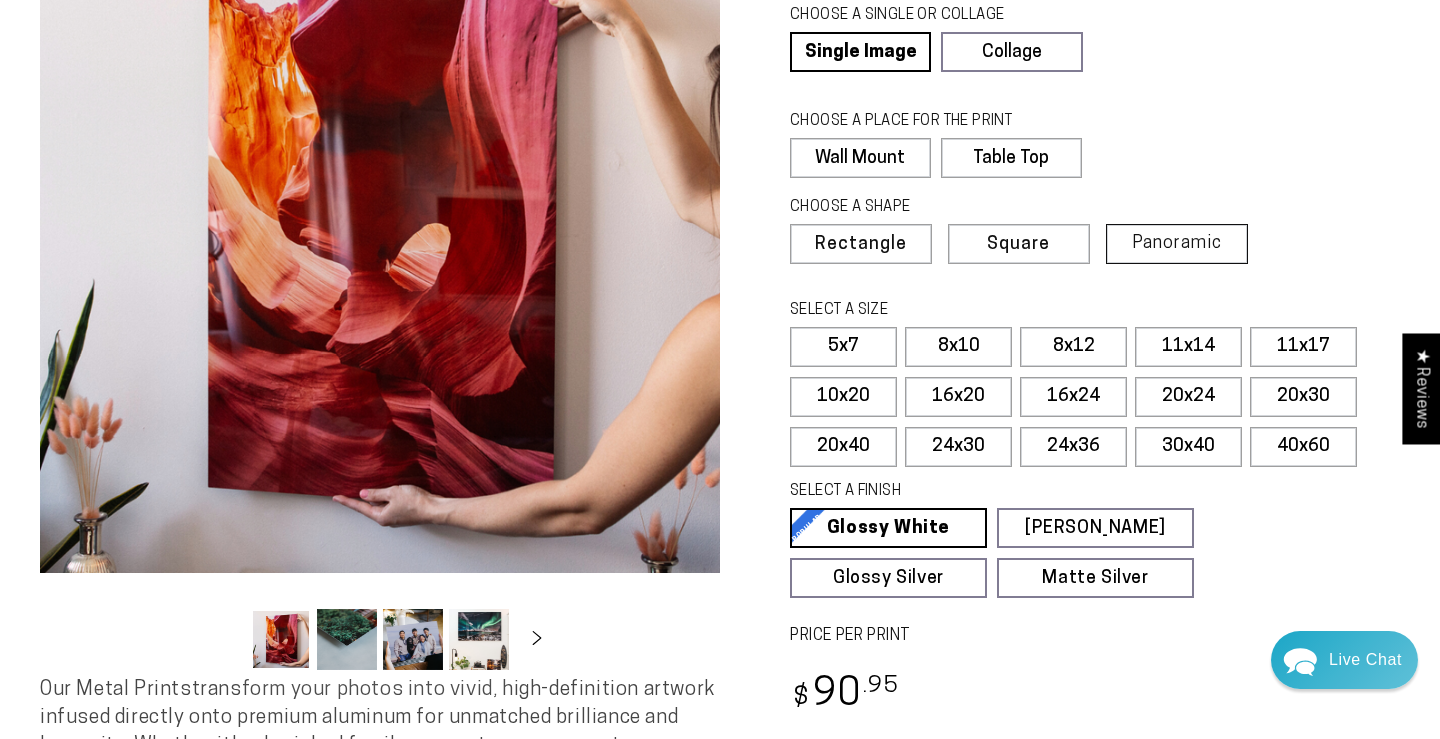 click on "Panoramic" at bounding box center (1177, 243) 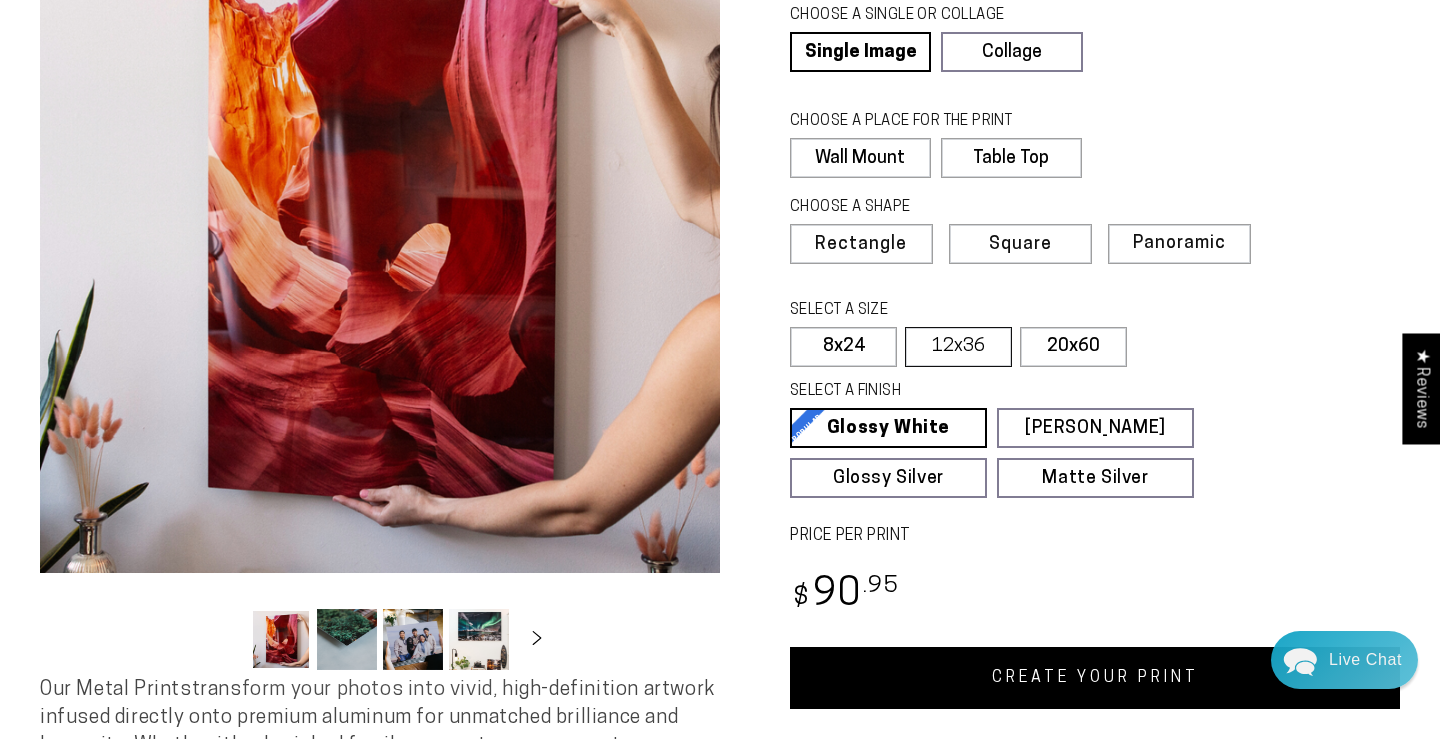 click on "12x36" at bounding box center (958, 347) 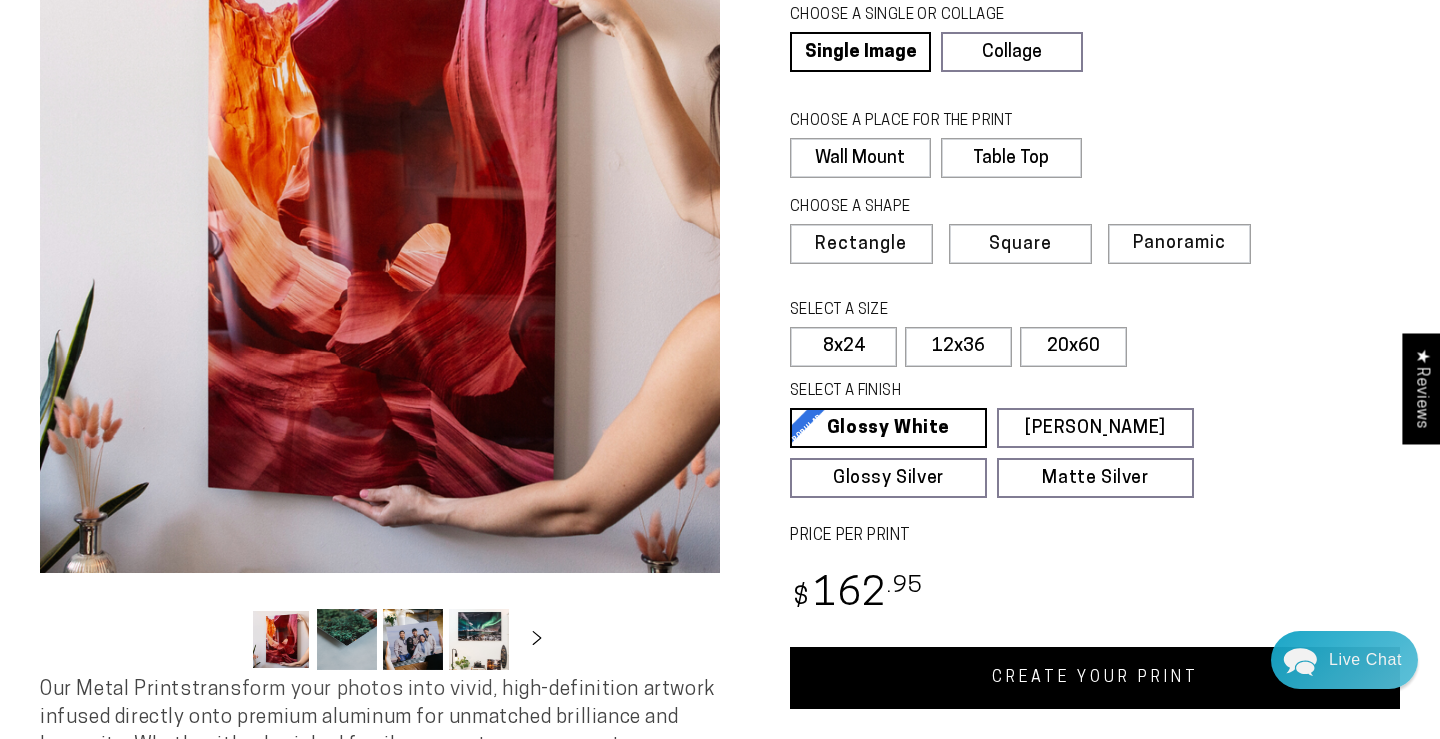 click on "CREATE YOUR PRINT" at bounding box center [1095, 678] 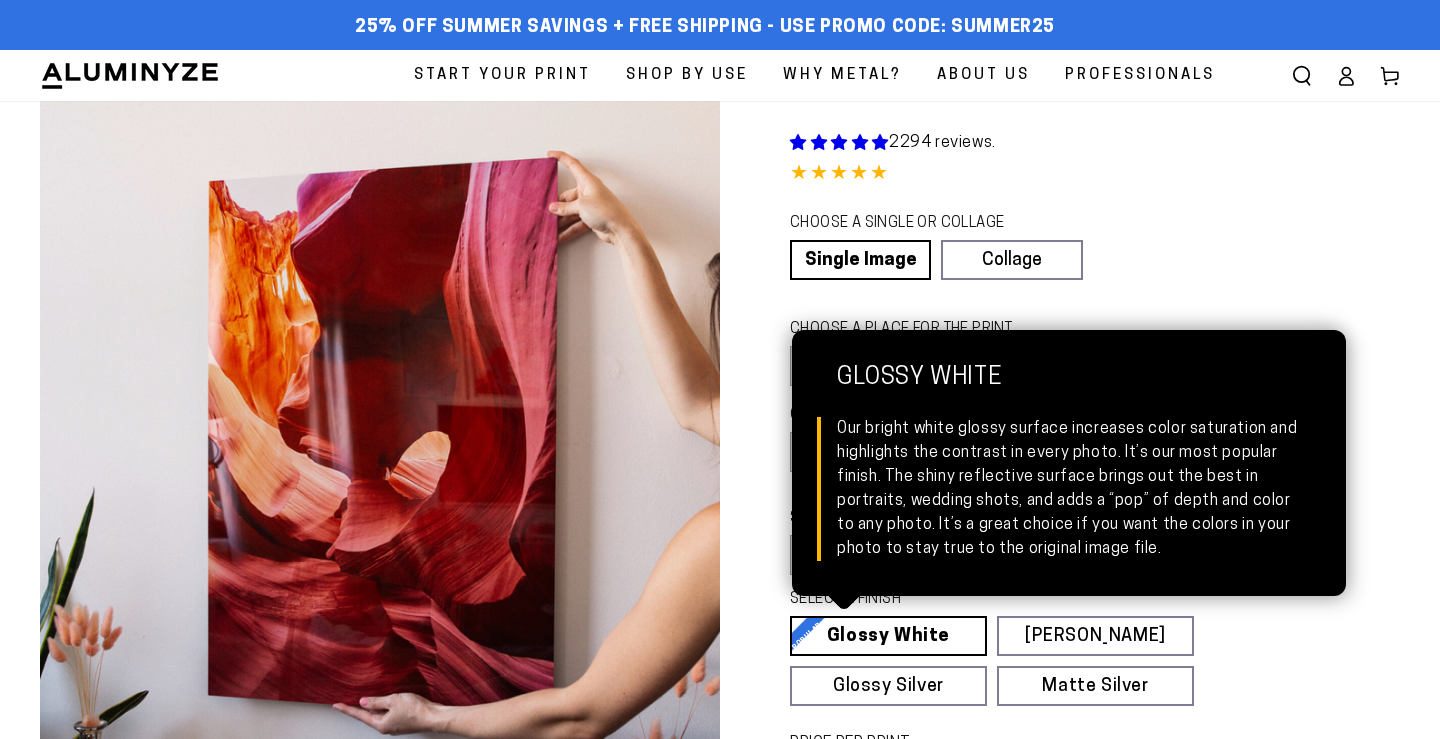 scroll, scrollTop: 208, scrollLeft: 0, axis: vertical 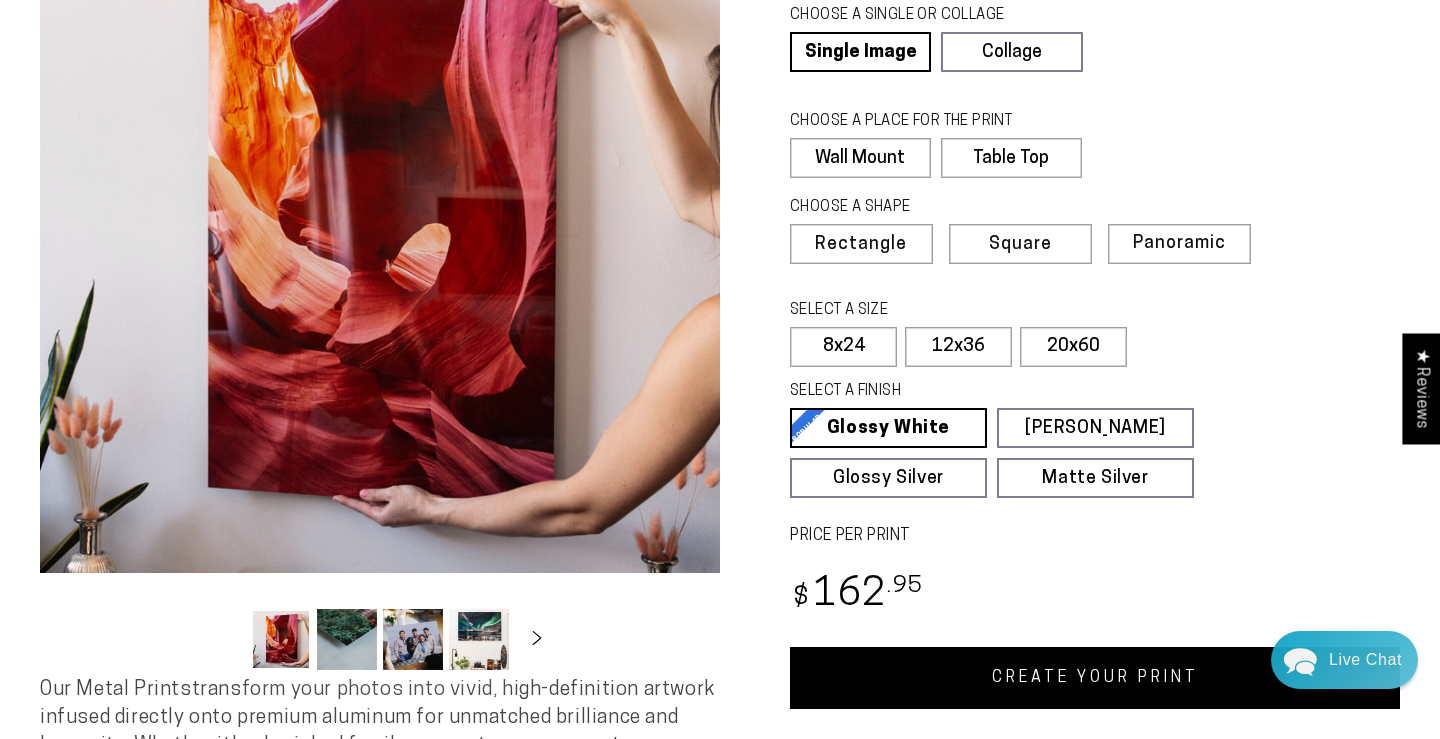 select on "**********" 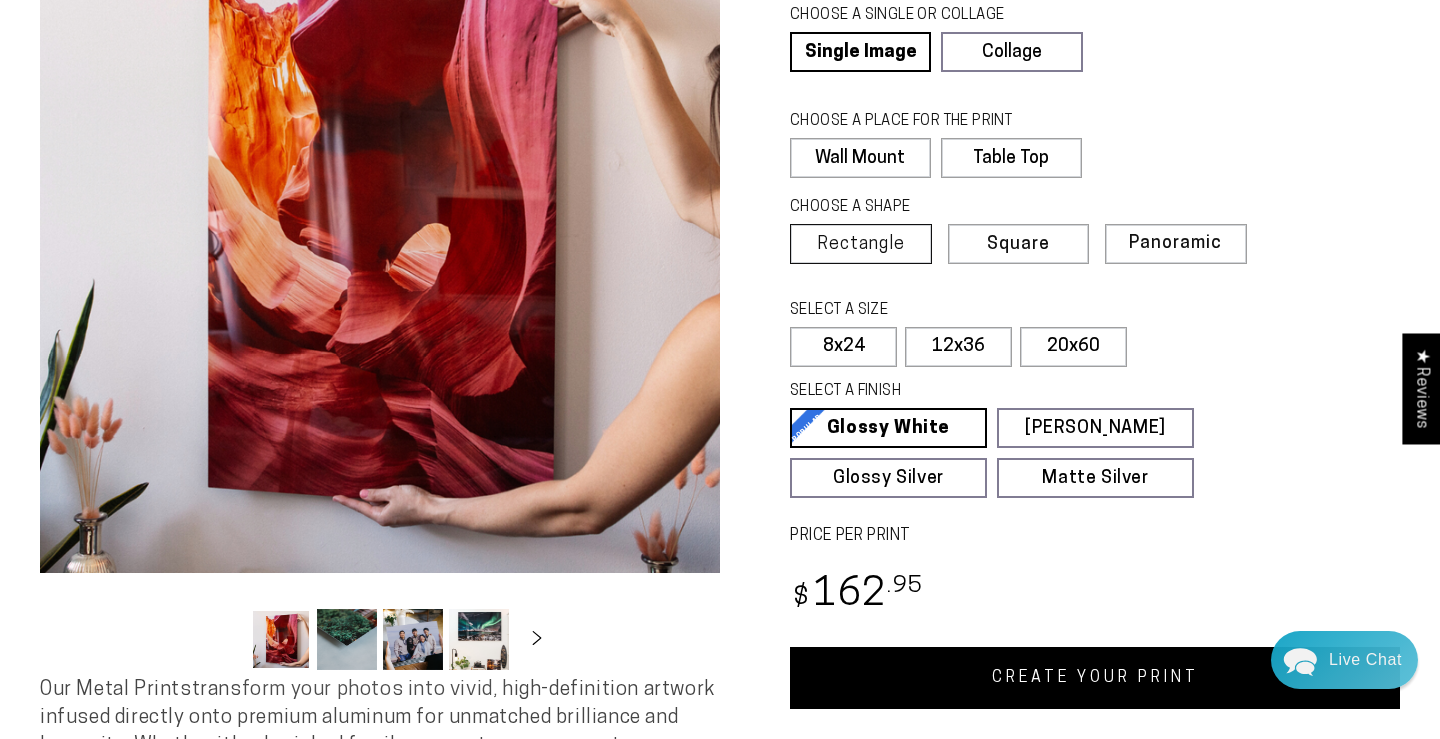 click on "Rectangle" at bounding box center [861, 245] 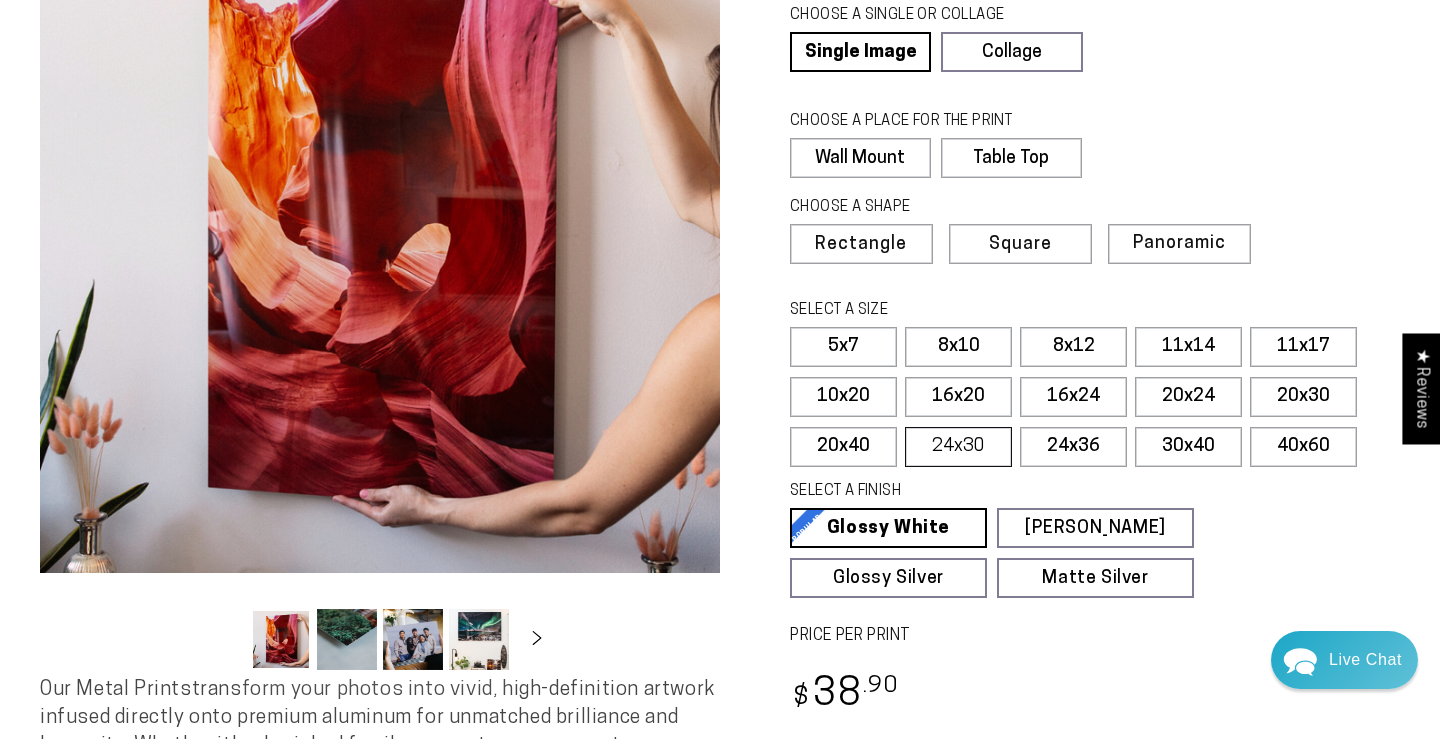 click on "24x30" at bounding box center [958, 447] 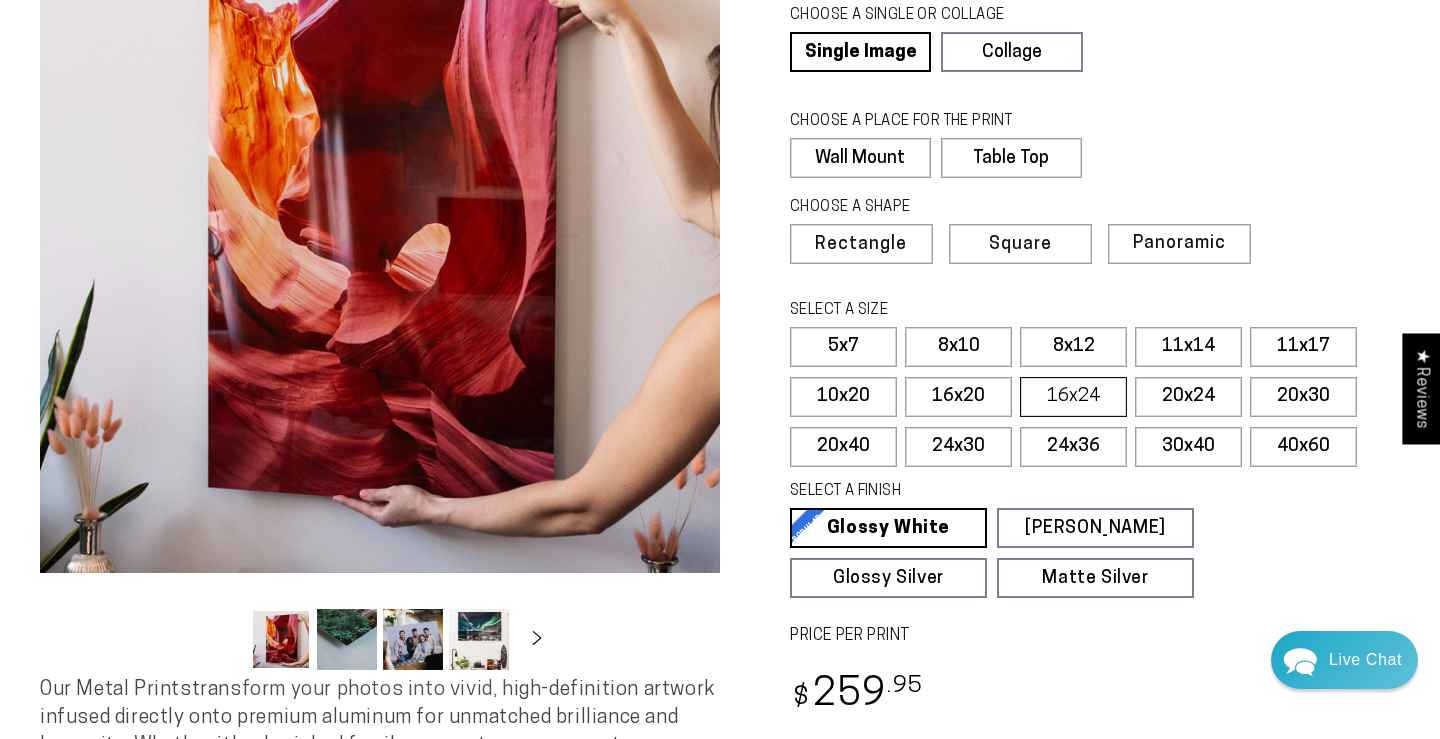 click on "16x24" at bounding box center [1073, 397] 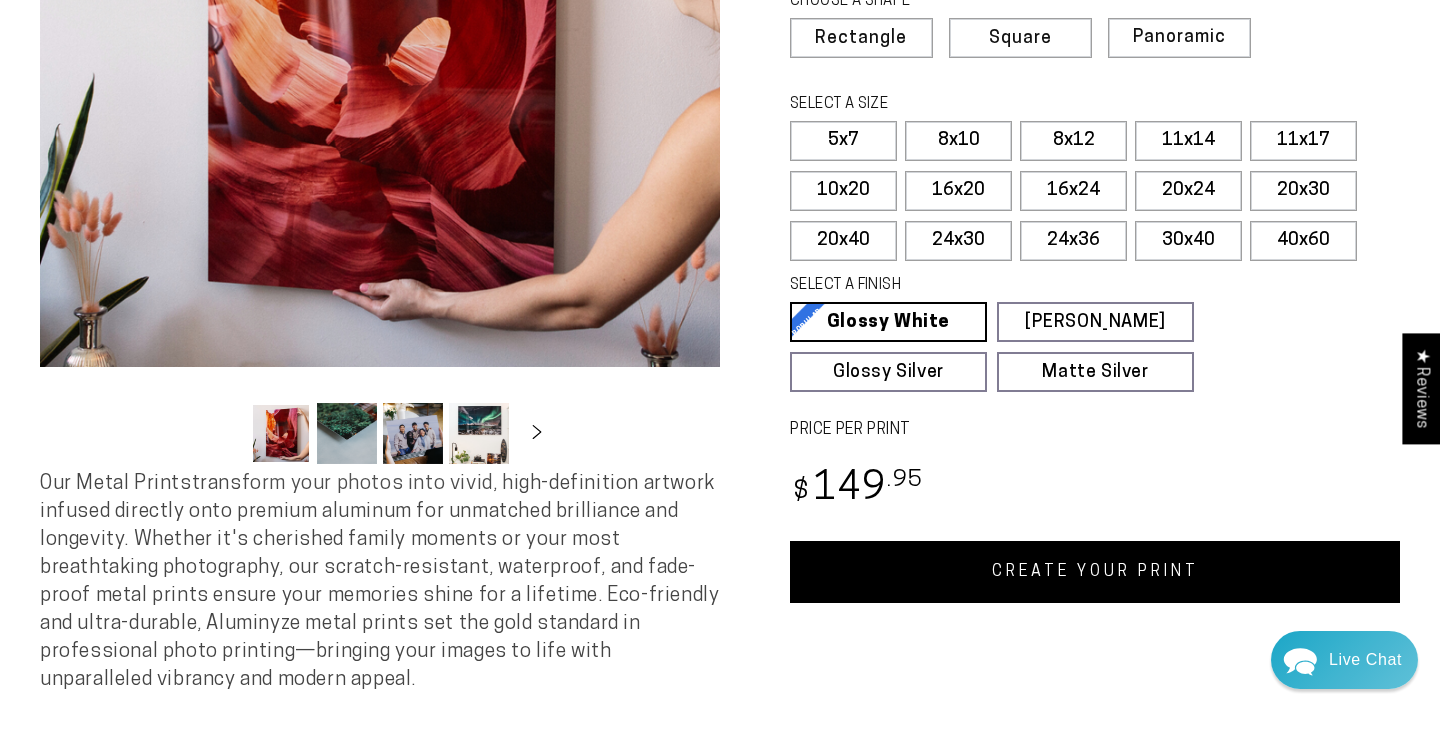 scroll, scrollTop: 416, scrollLeft: 0, axis: vertical 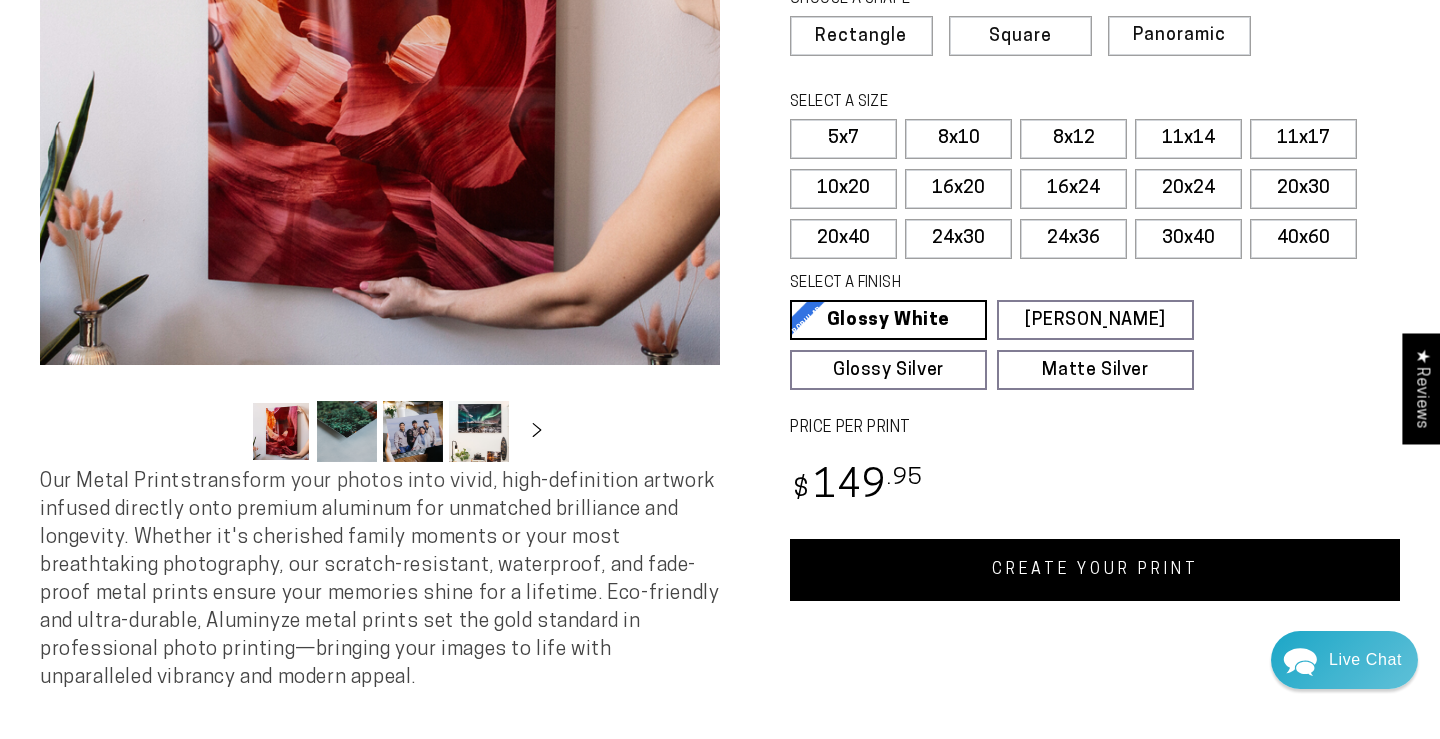 click on "CREATE YOUR PRINT" at bounding box center (1095, 570) 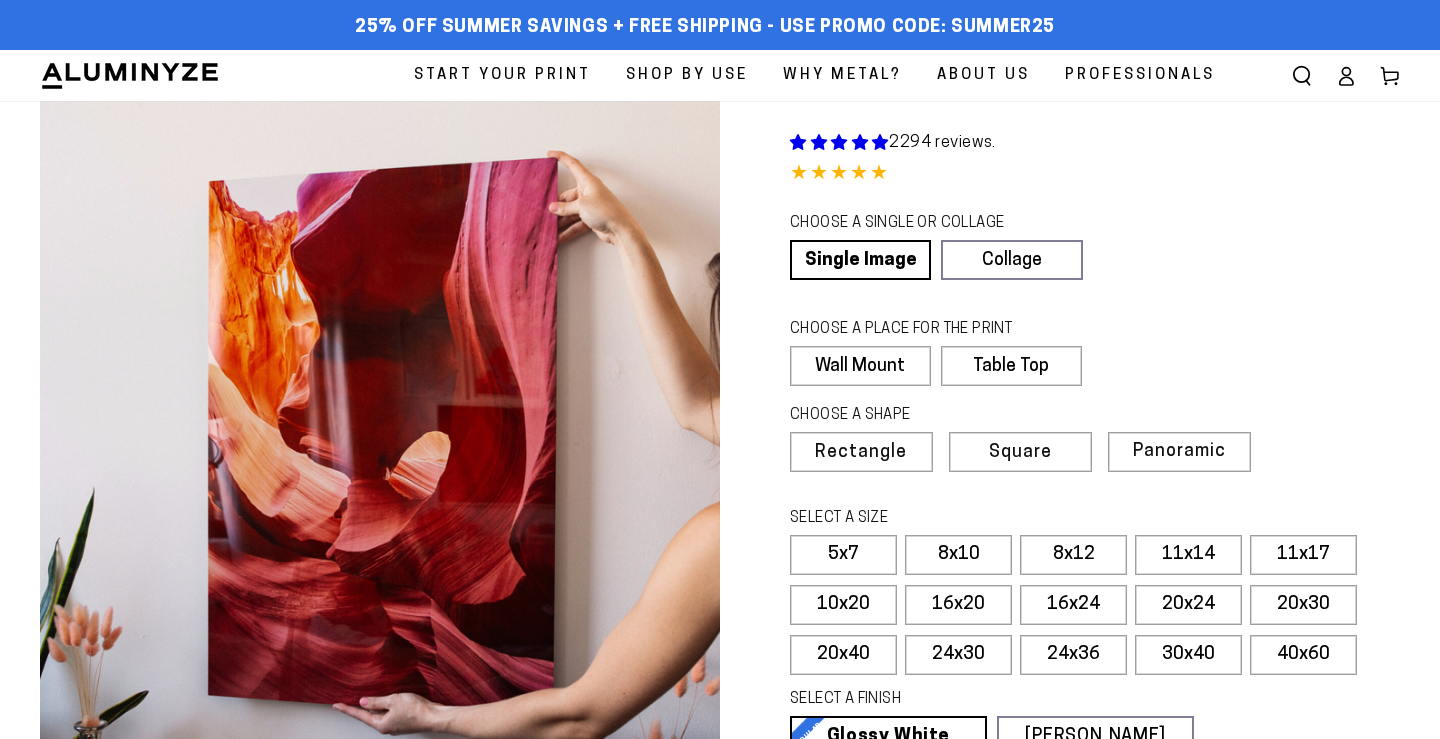 scroll, scrollTop: 416, scrollLeft: 0, axis: vertical 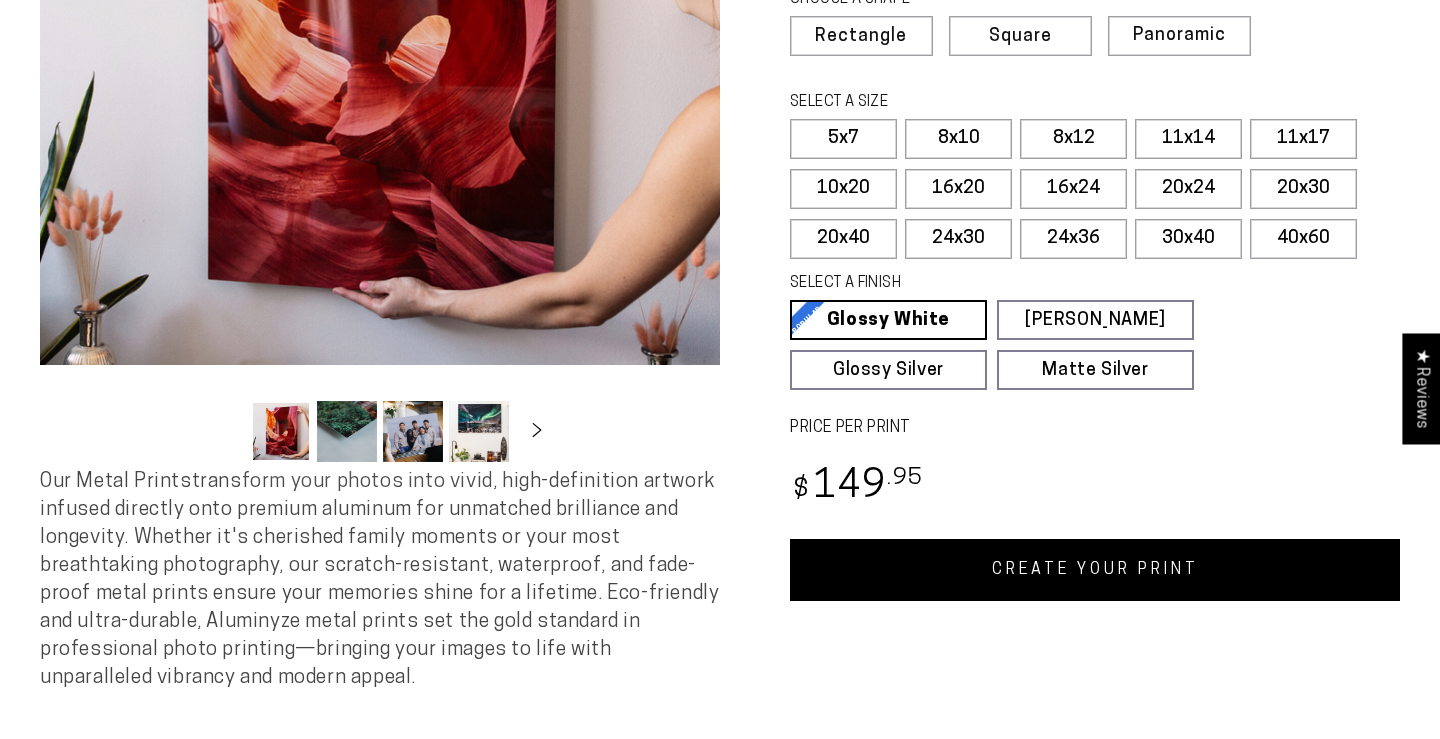 select on "**********" 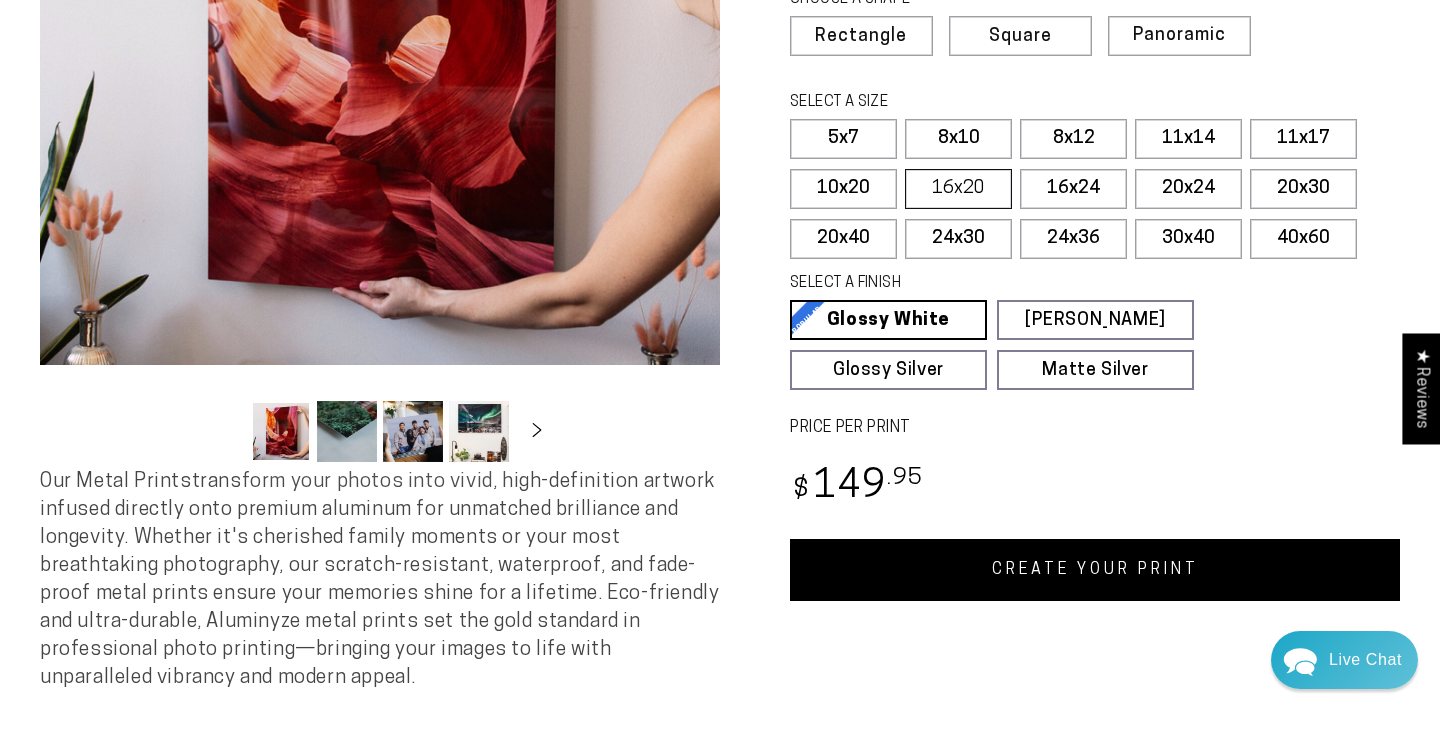 click on "16x20" at bounding box center [958, 189] 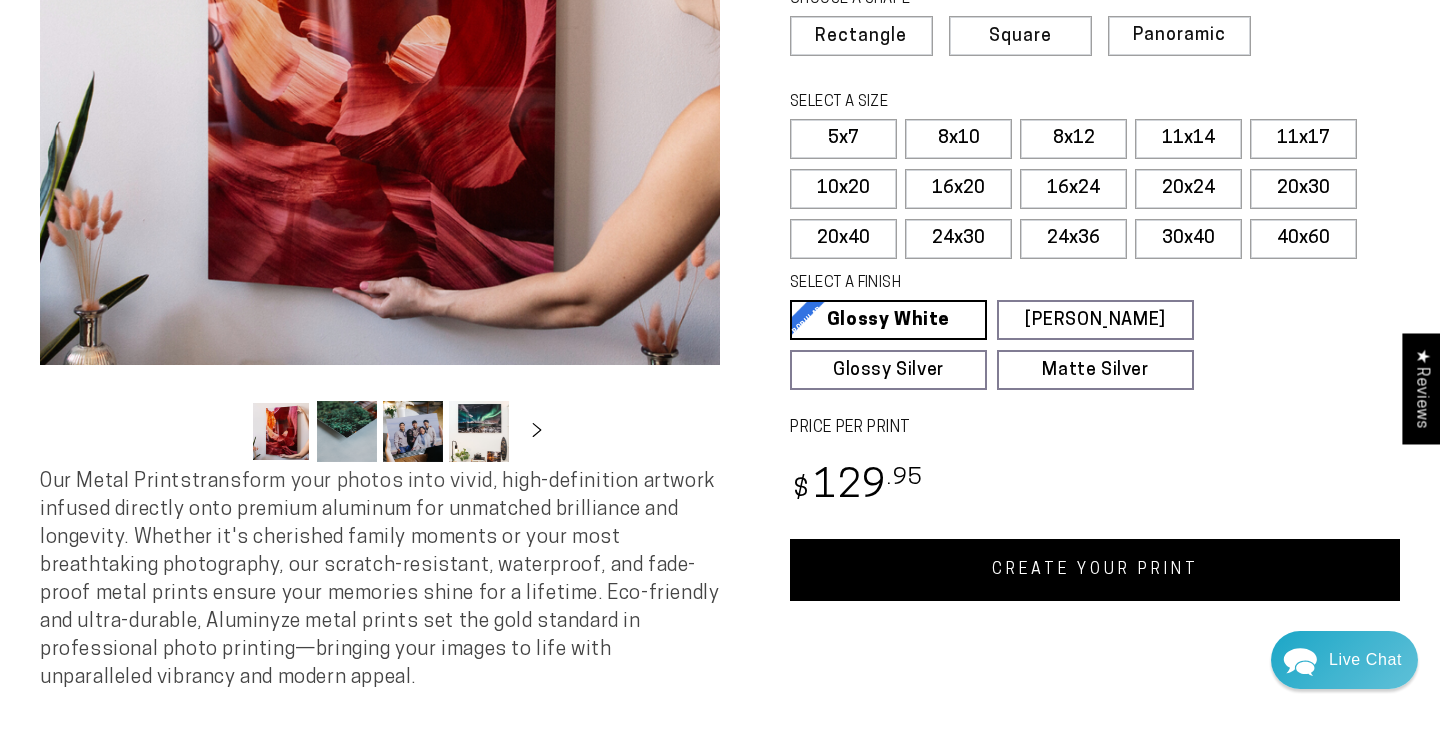 click on "CREATE YOUR PRINT" at bounding box center [1095, 570] 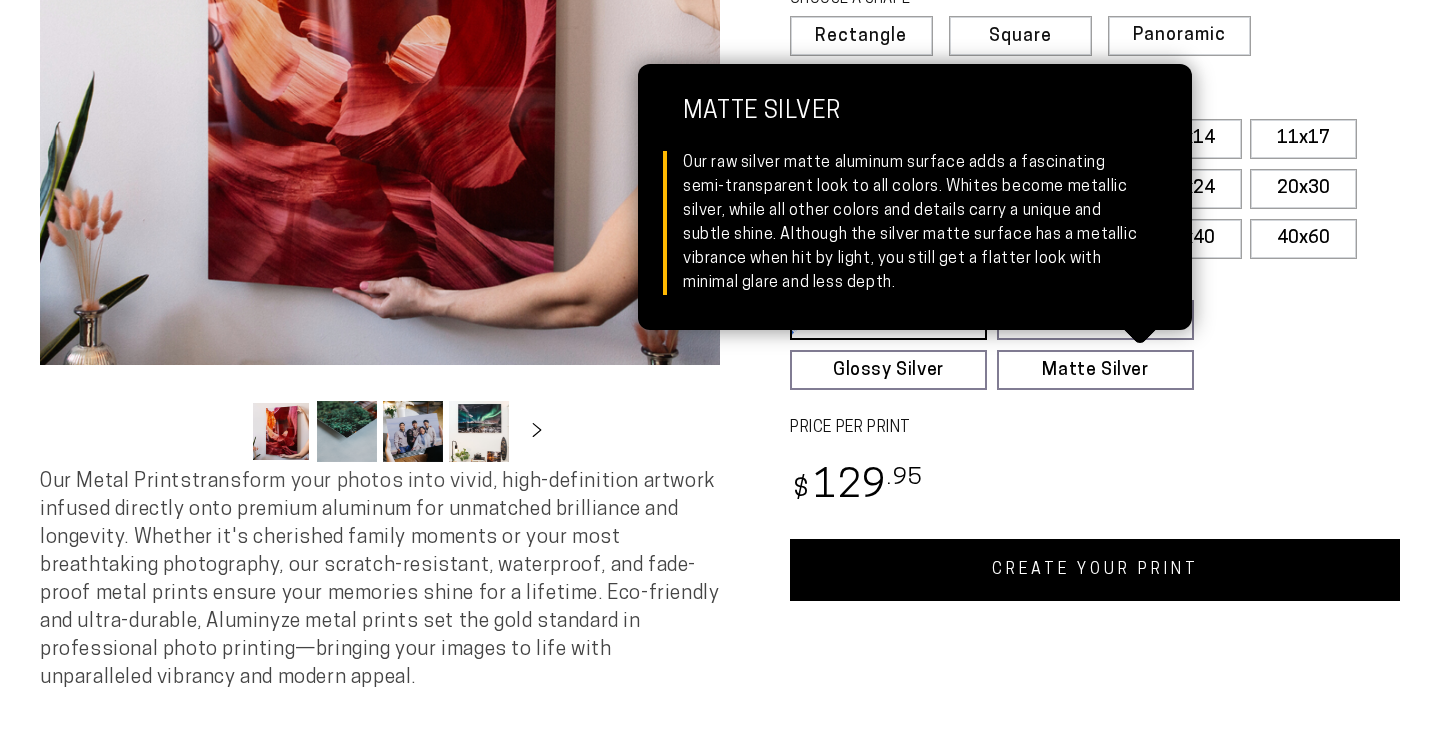 scroll, scrollTop: 416, scrollLeft: 0, axis: vertical 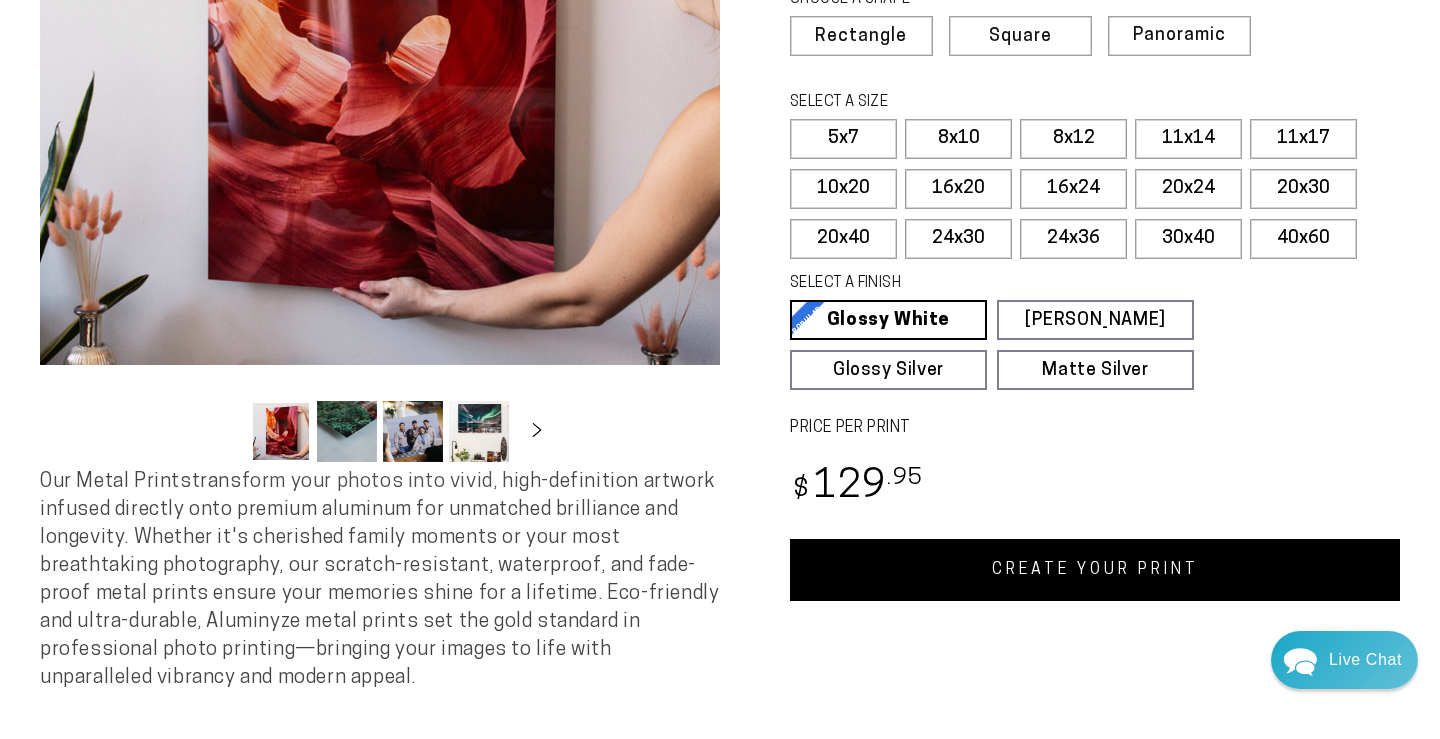 select on "**********" 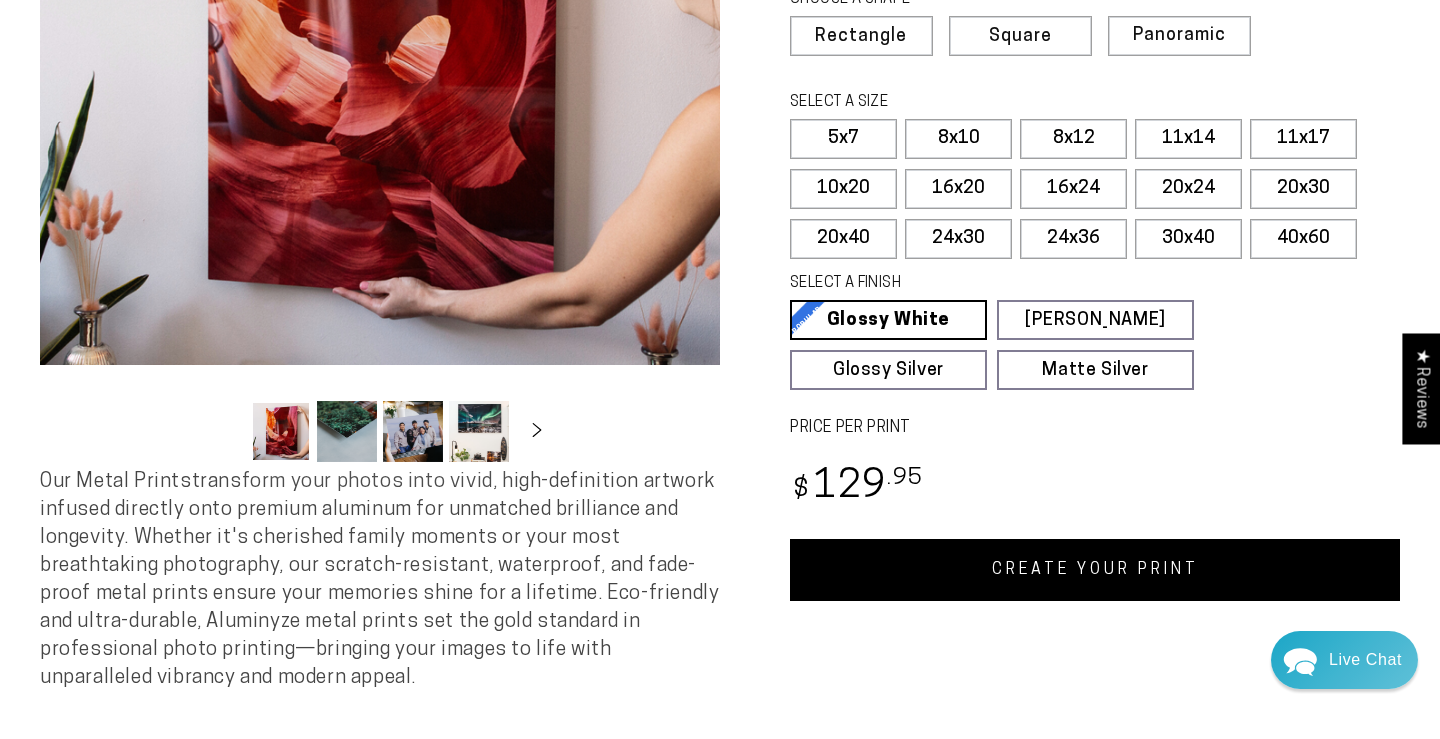 scroll, scrollTop: 0, scrollLeft: 0, axis: both 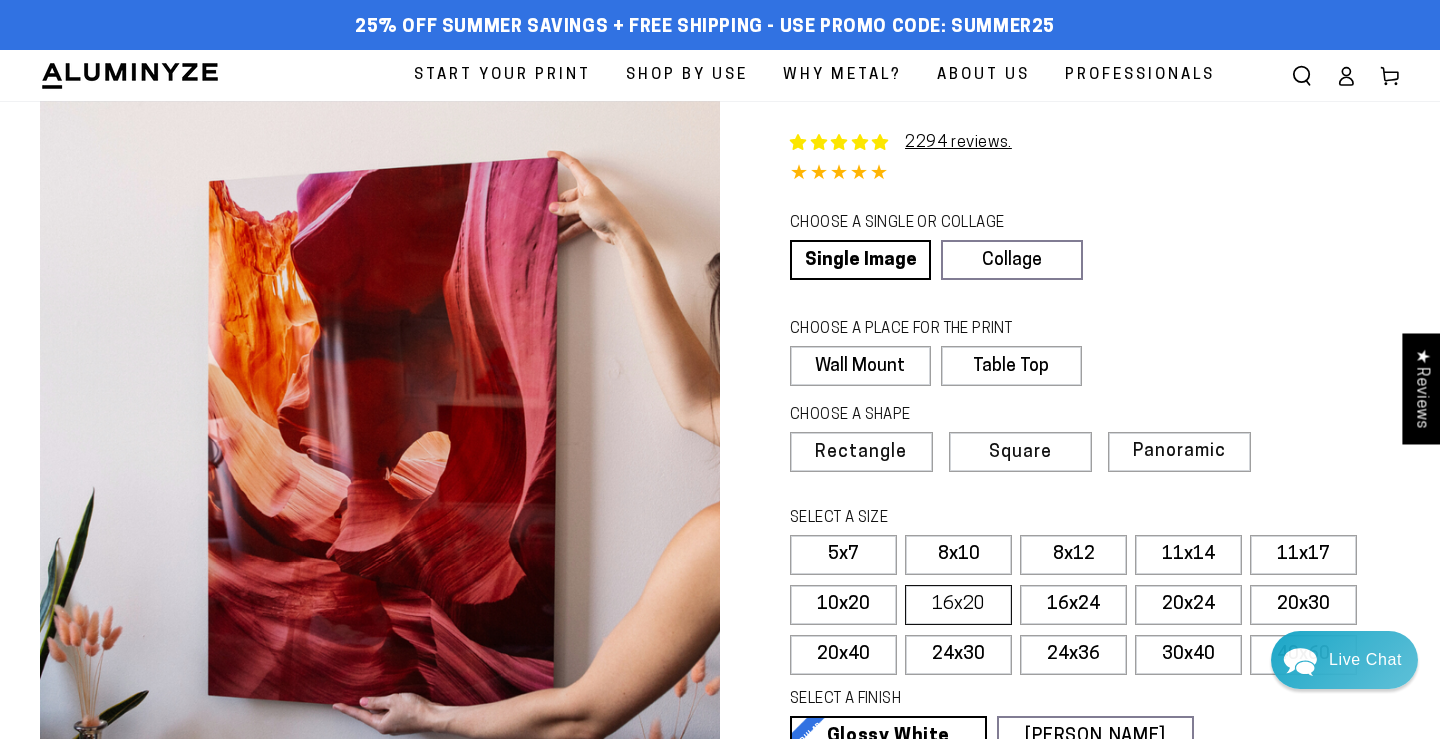 click on "16x20" at bounding box center (958, 605) 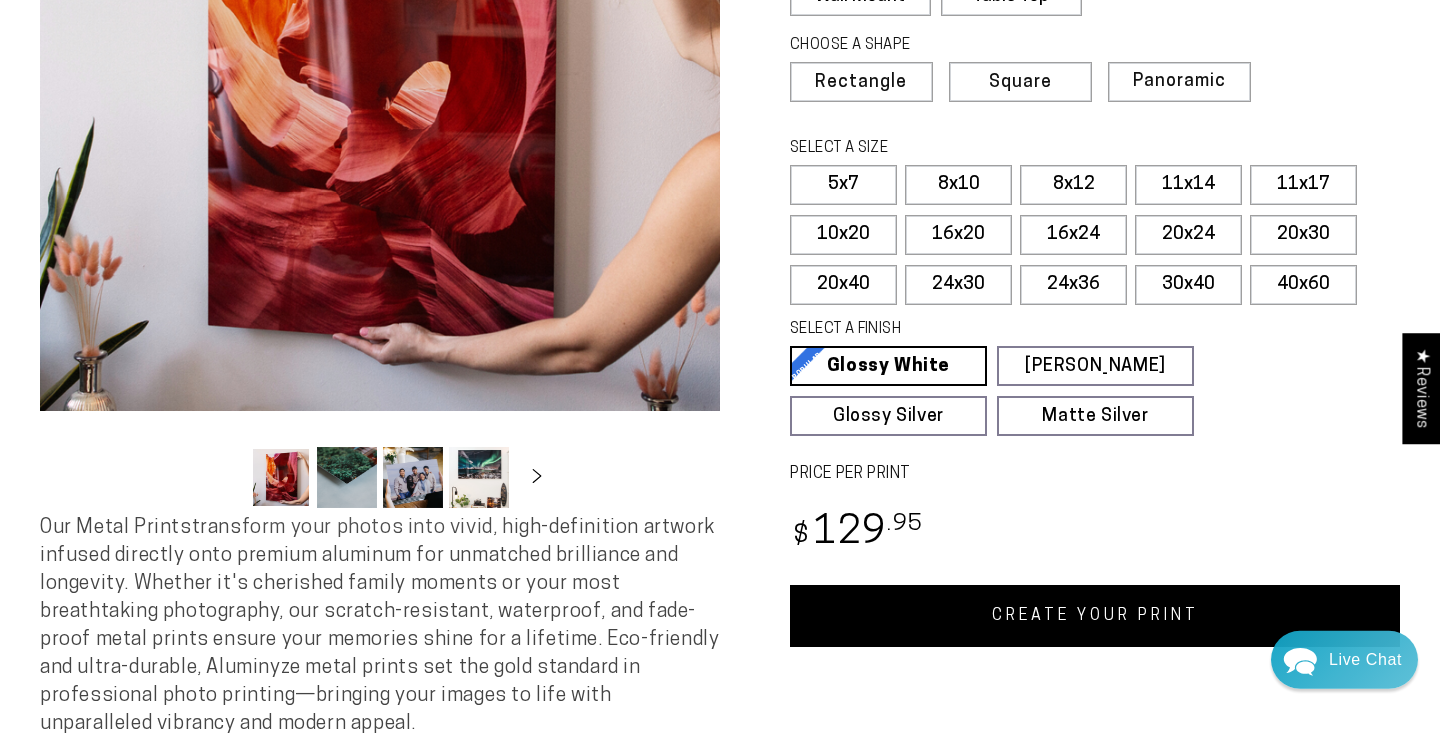scroll, scrollTop: 416, scrollLeft: 0, axis: vertical 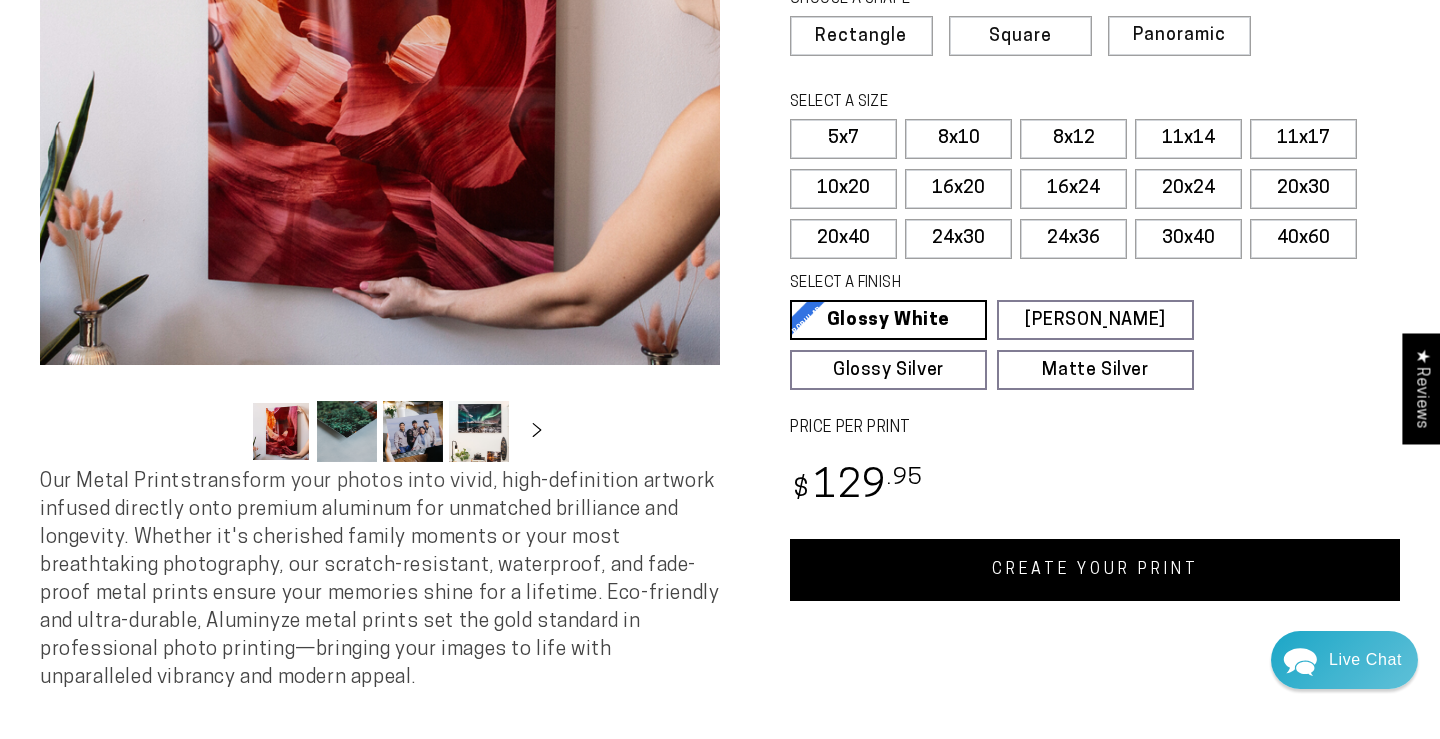 click on "CREATE YOUR PRINT" at bounding box center [1095, 570] 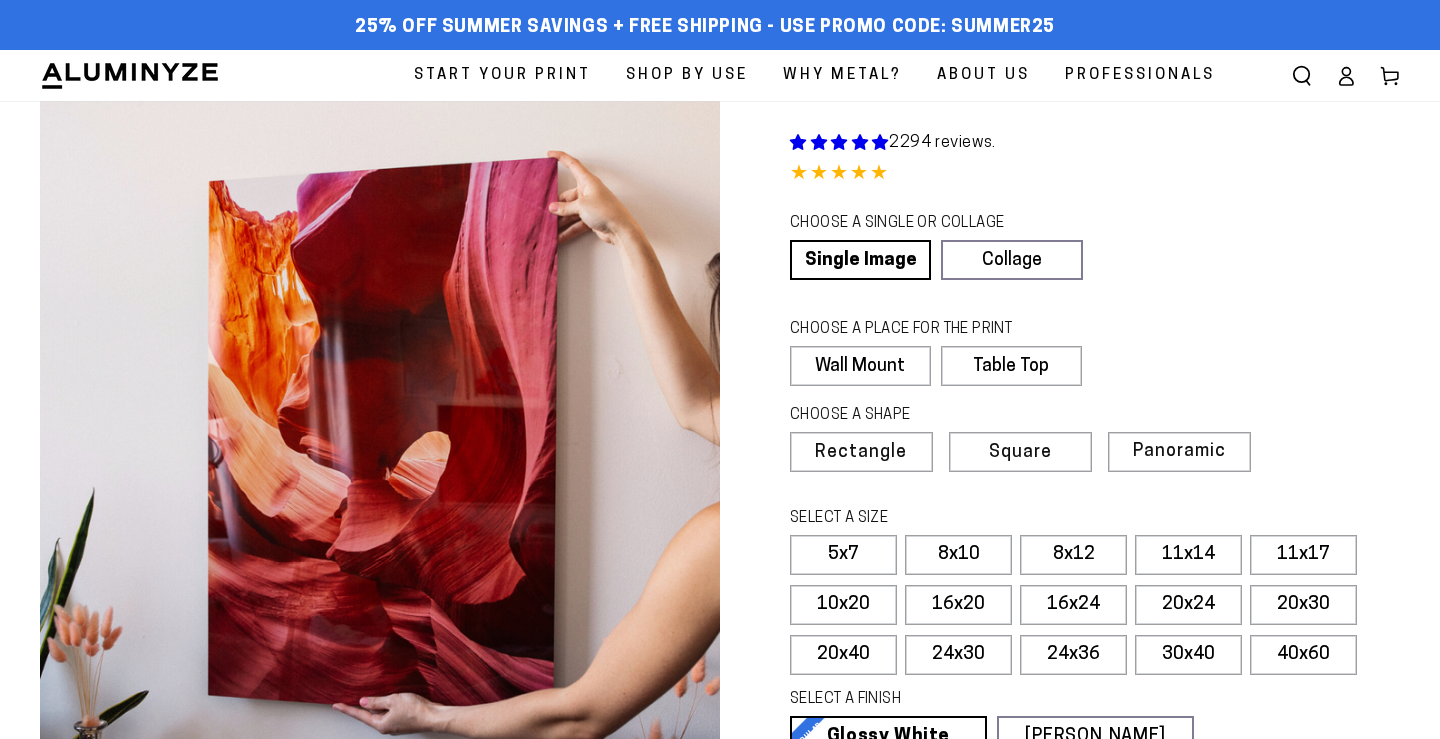 scroll, scrollTop: 416, scrollLeft: 0, axis: vertical 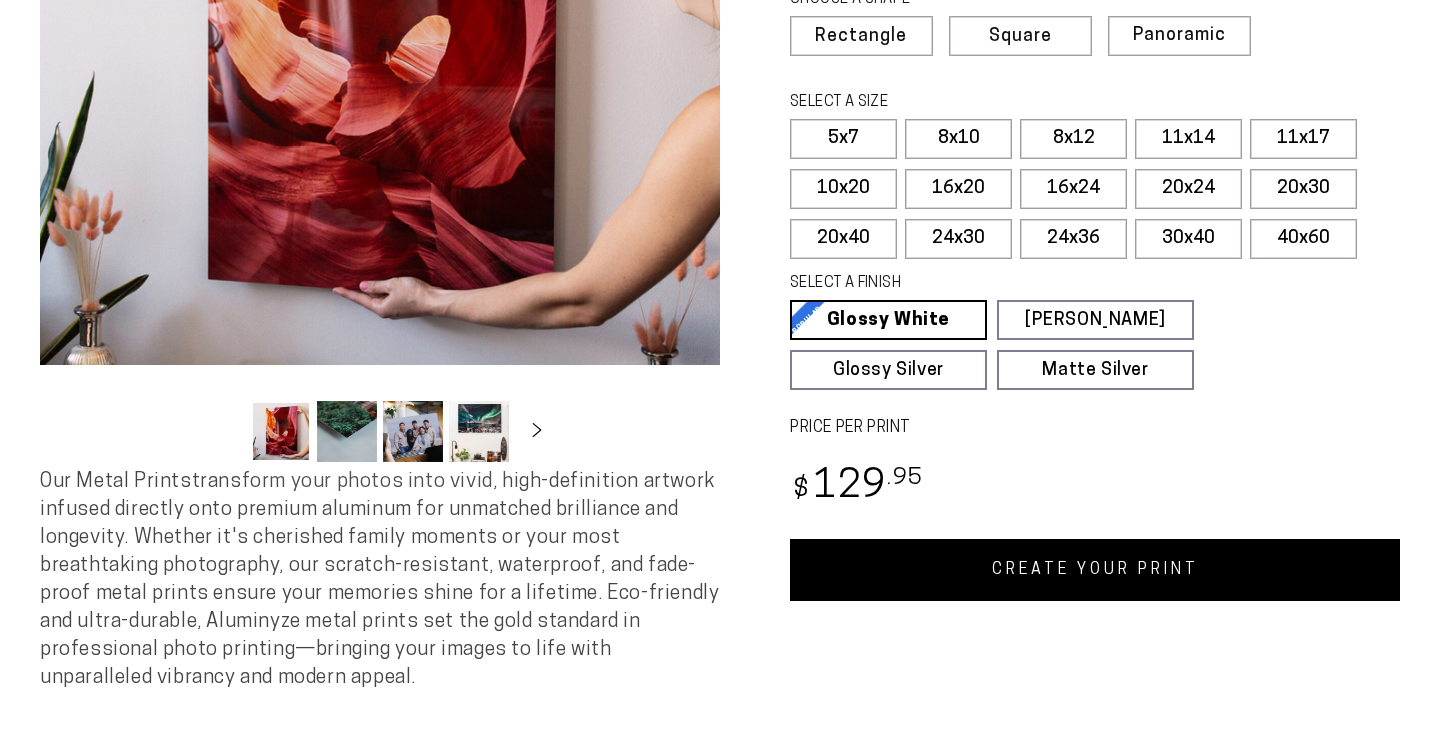 select on "**********" 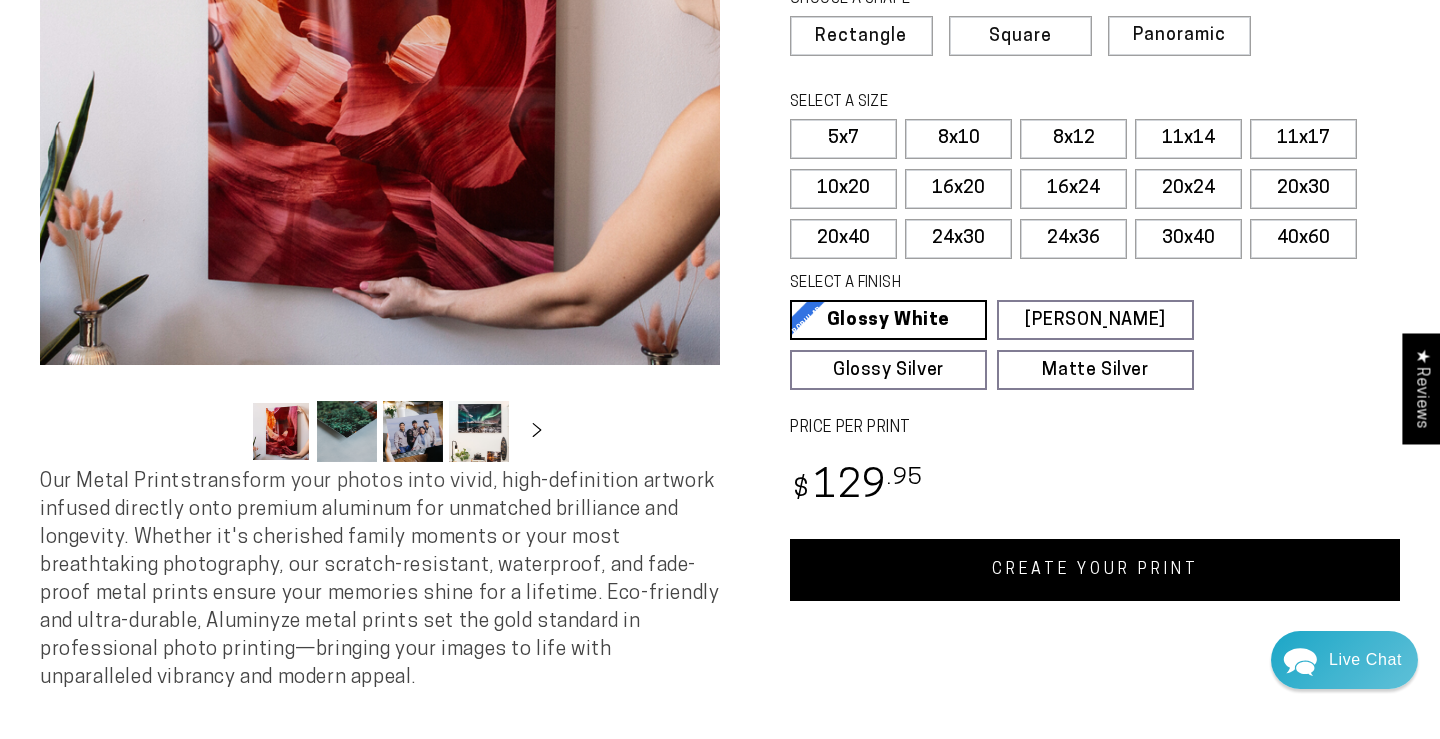click on "CREATE YOUR PRINT" at bounding box center [1095, 570] 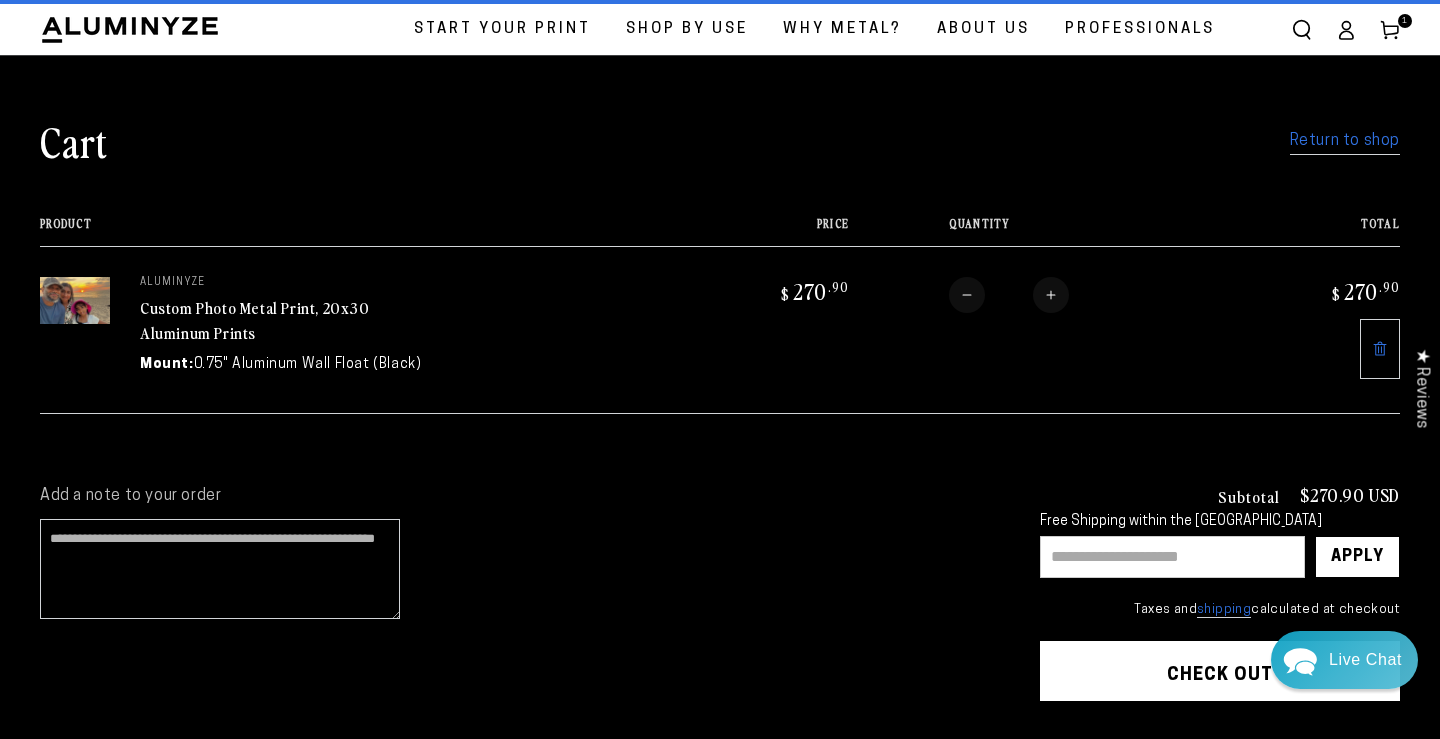 scroll, scrollTop: 0, scrollLeft: 0, axis: both 